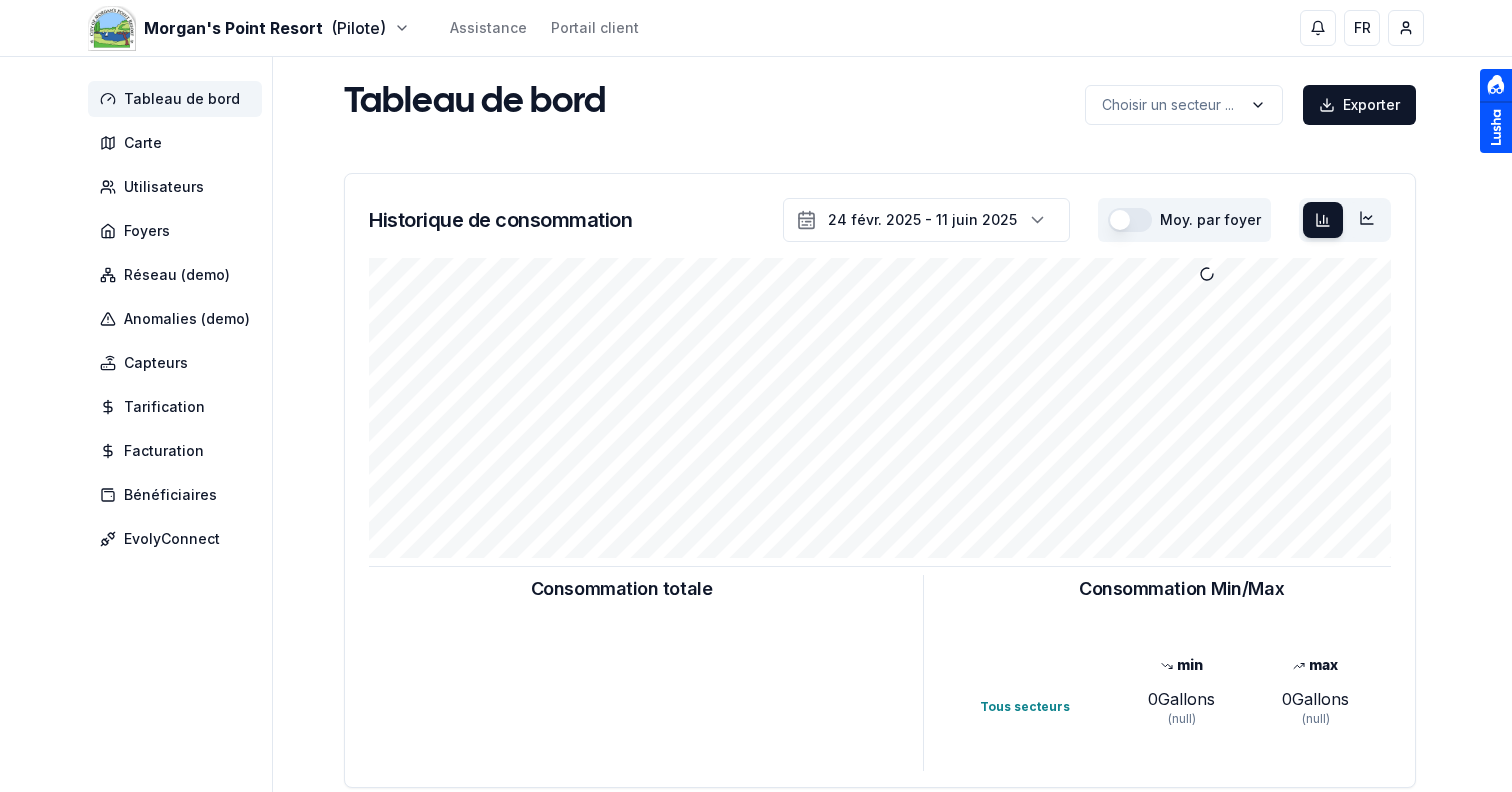 scroll, scrollTop: 0, scrollLeft: 0, axis: both 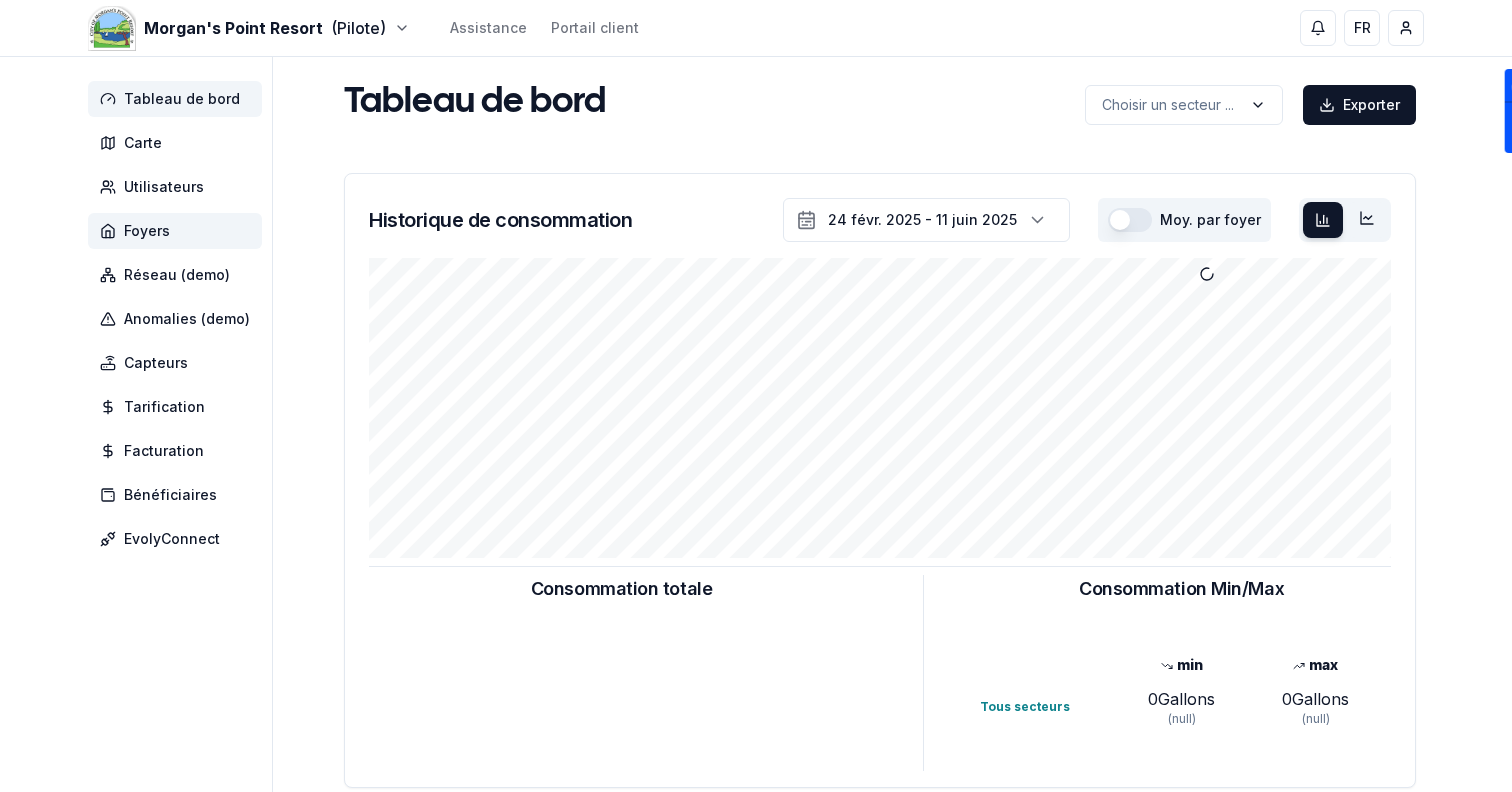 click on "Foyers" at bounding box center [175, 231] 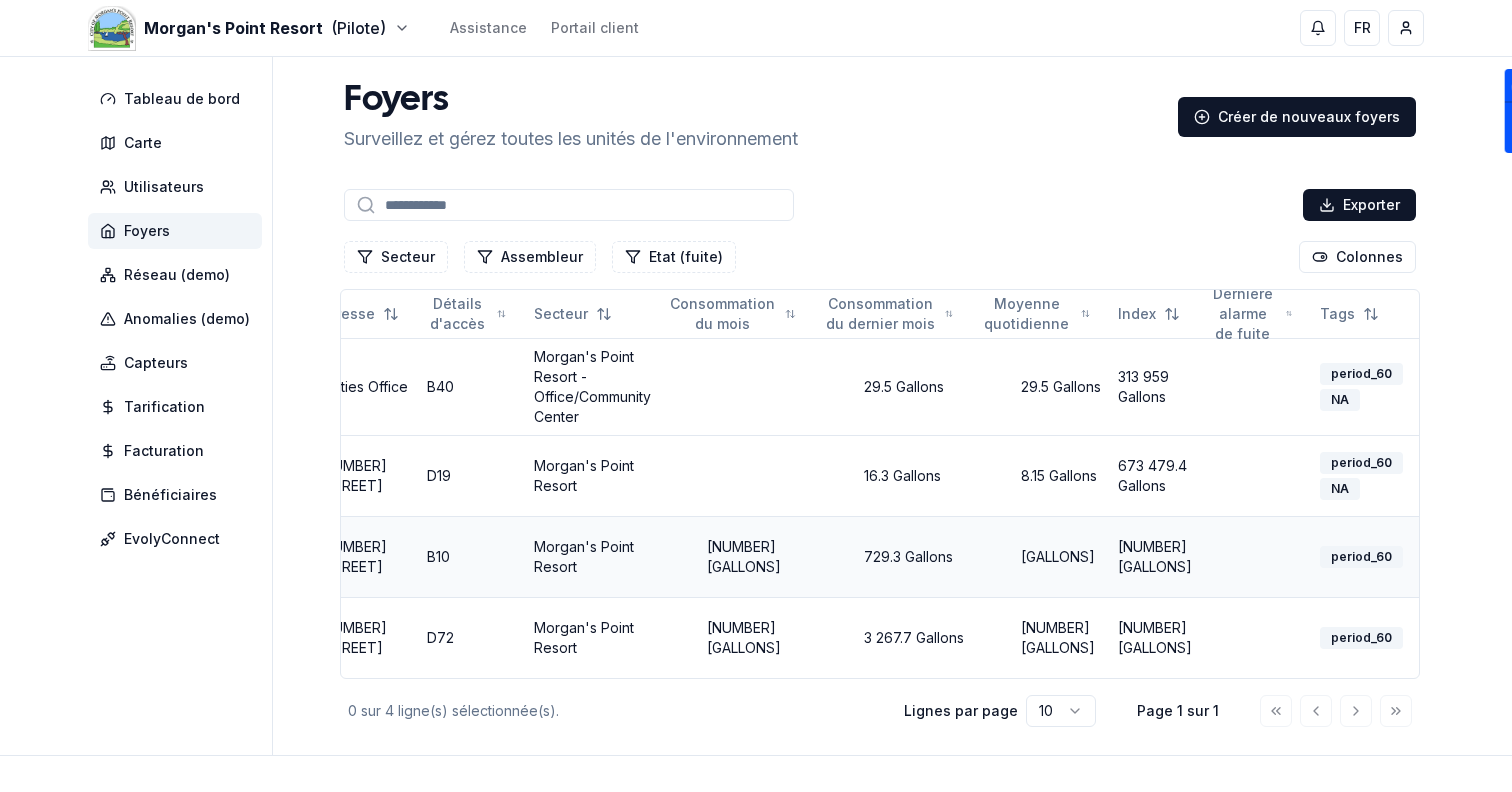 scroll, scrollTop: 0, scrollLeft: 648, axis: horizontal 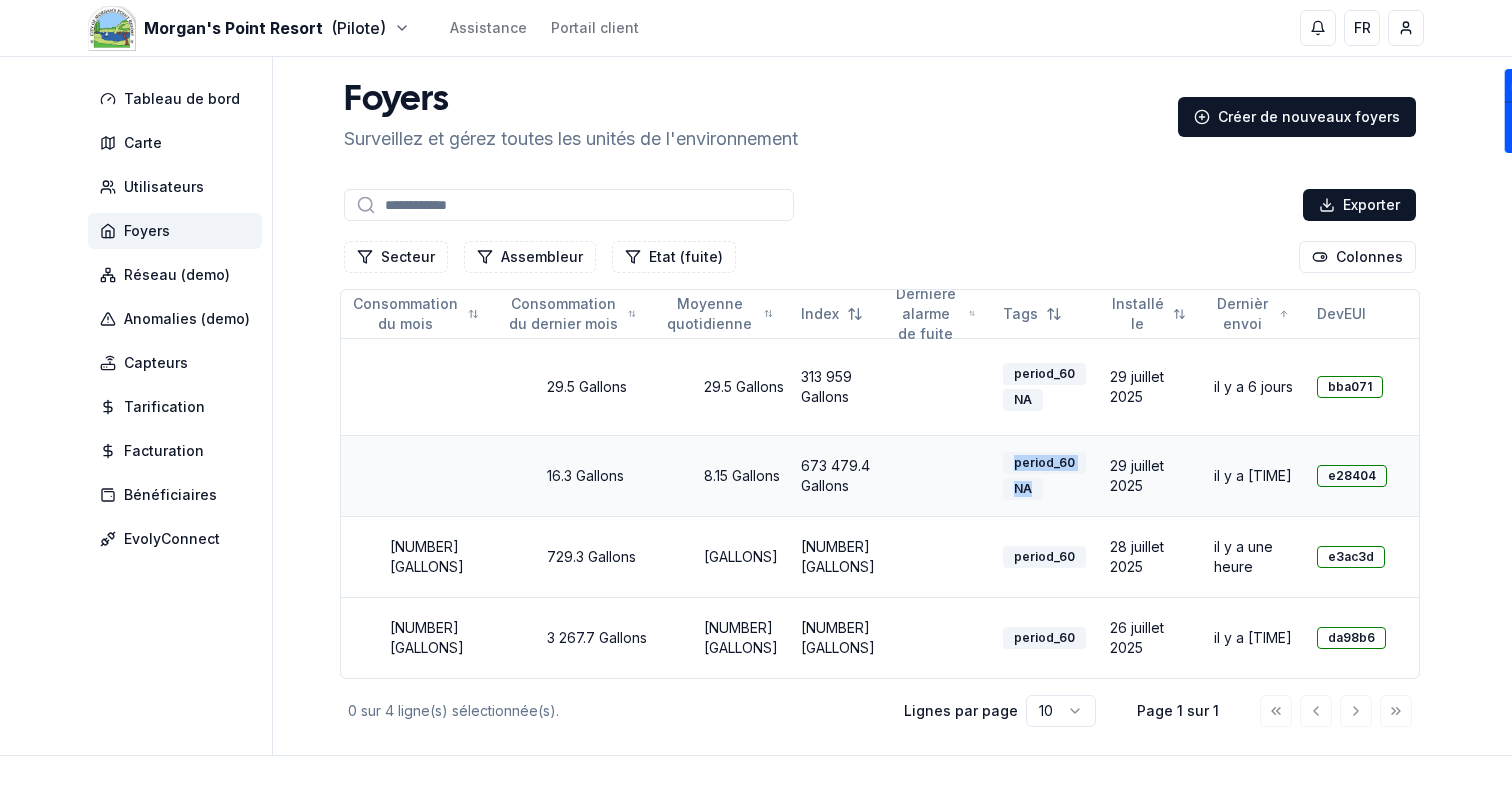 drag, startPoint x: 994, startPoint y: 460, endPoint x: 1046, endPoint y: 498, distance: 64.40497 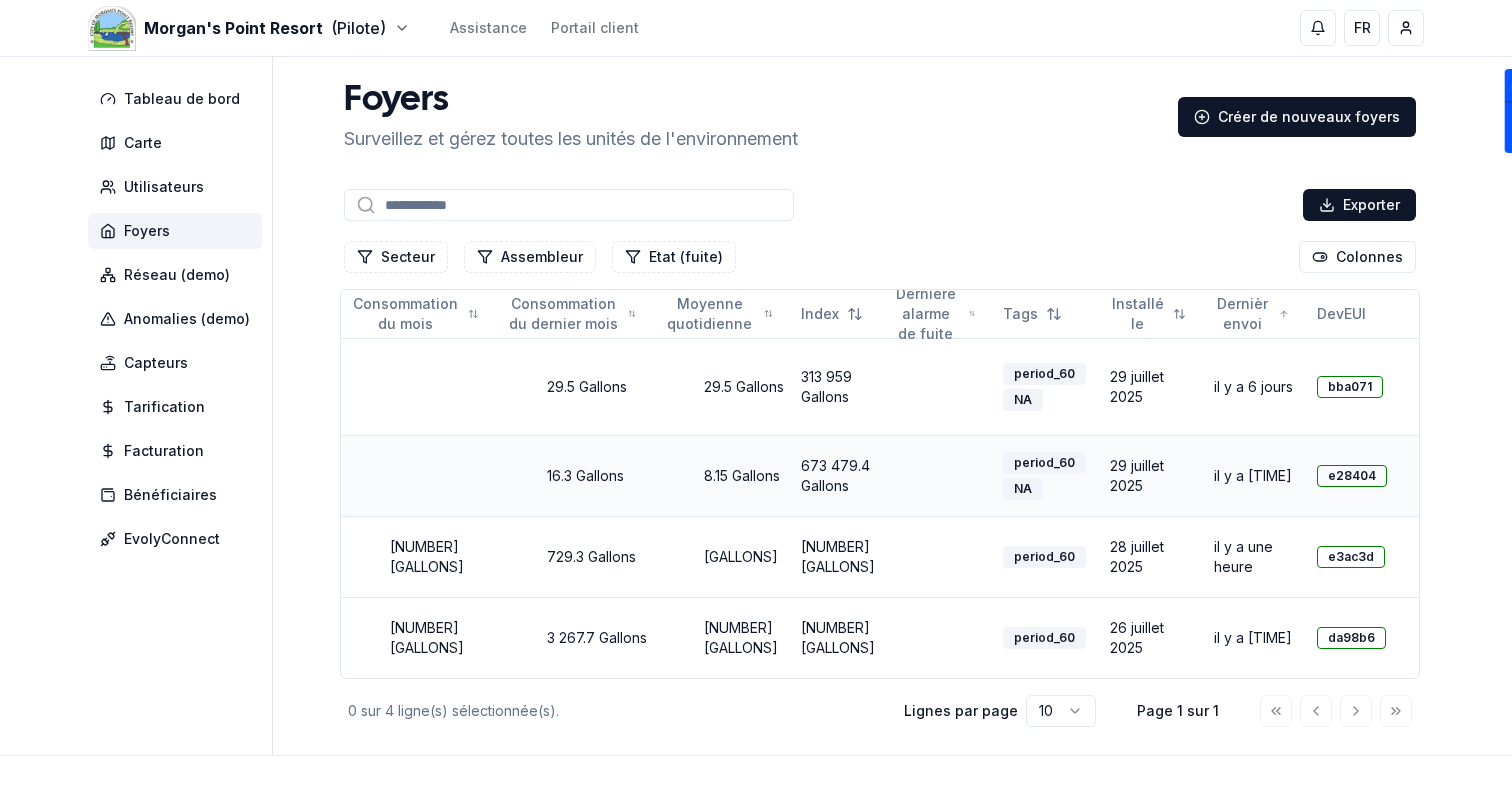 click on "period_60 NA" at bounding box center [1048, 476] 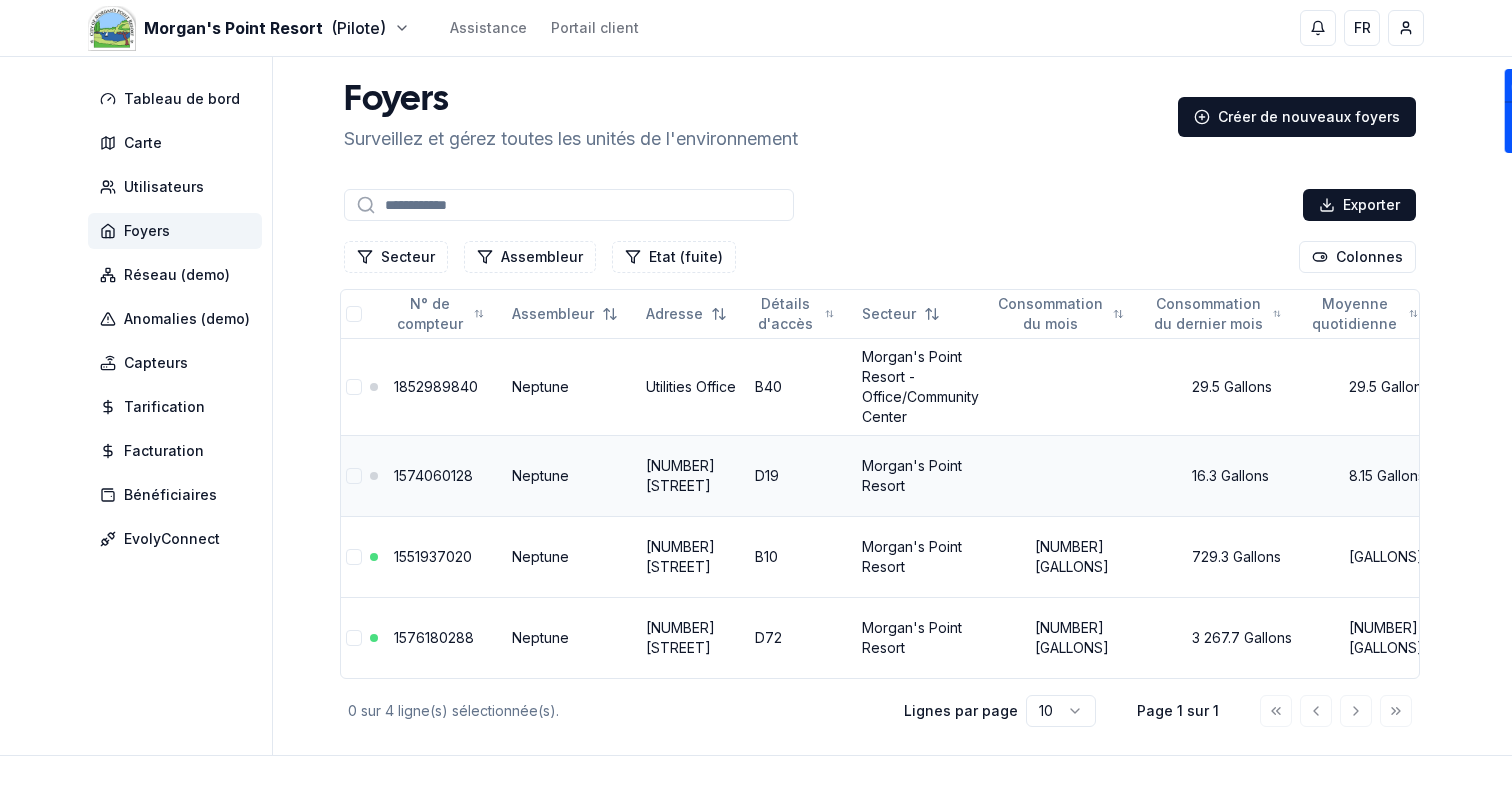 scroll, scrollTop: 0, scrollLeft: 0, axis: both 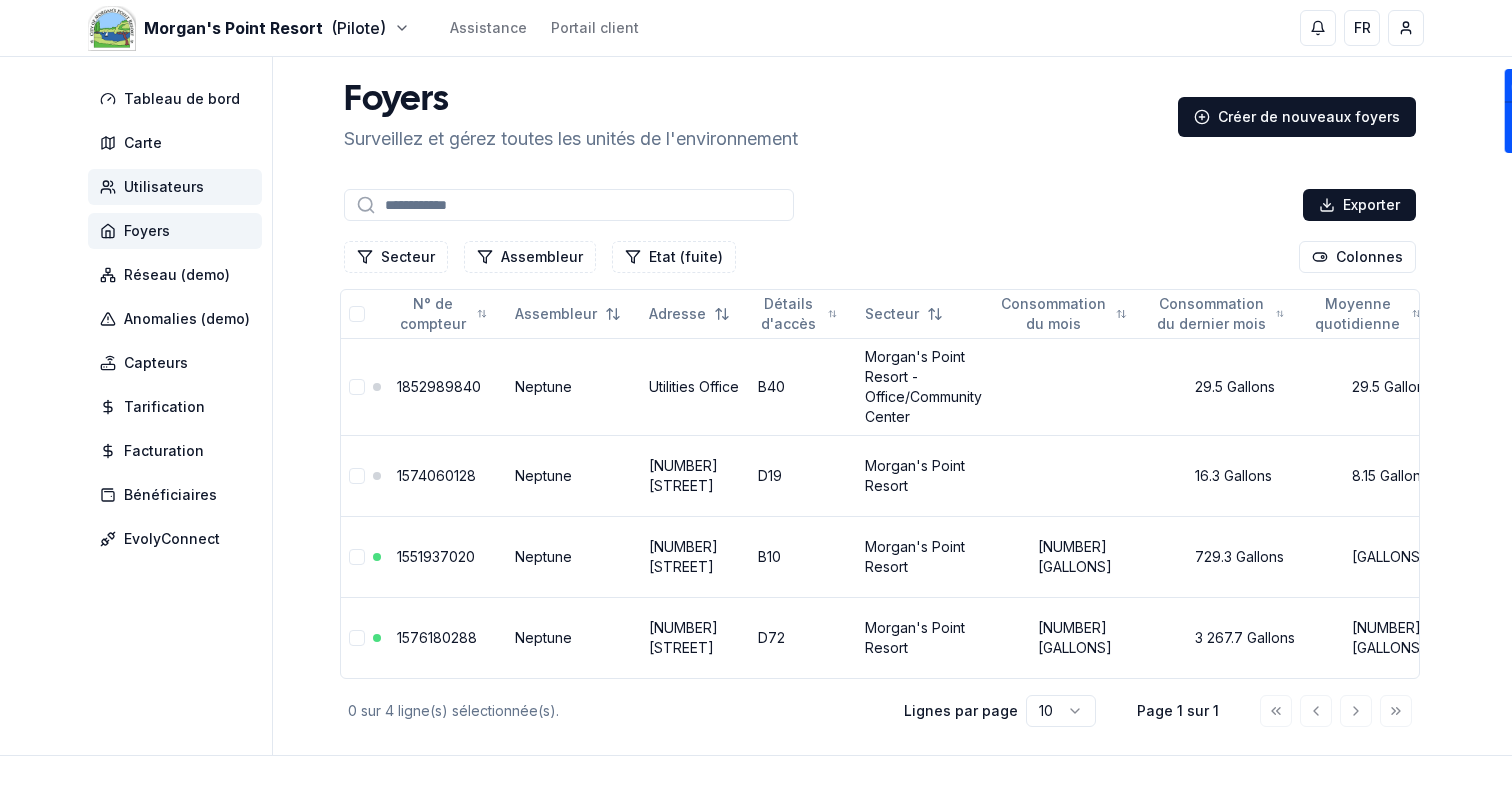 click on "Utilisateurs" at bounding box center (164, 187) 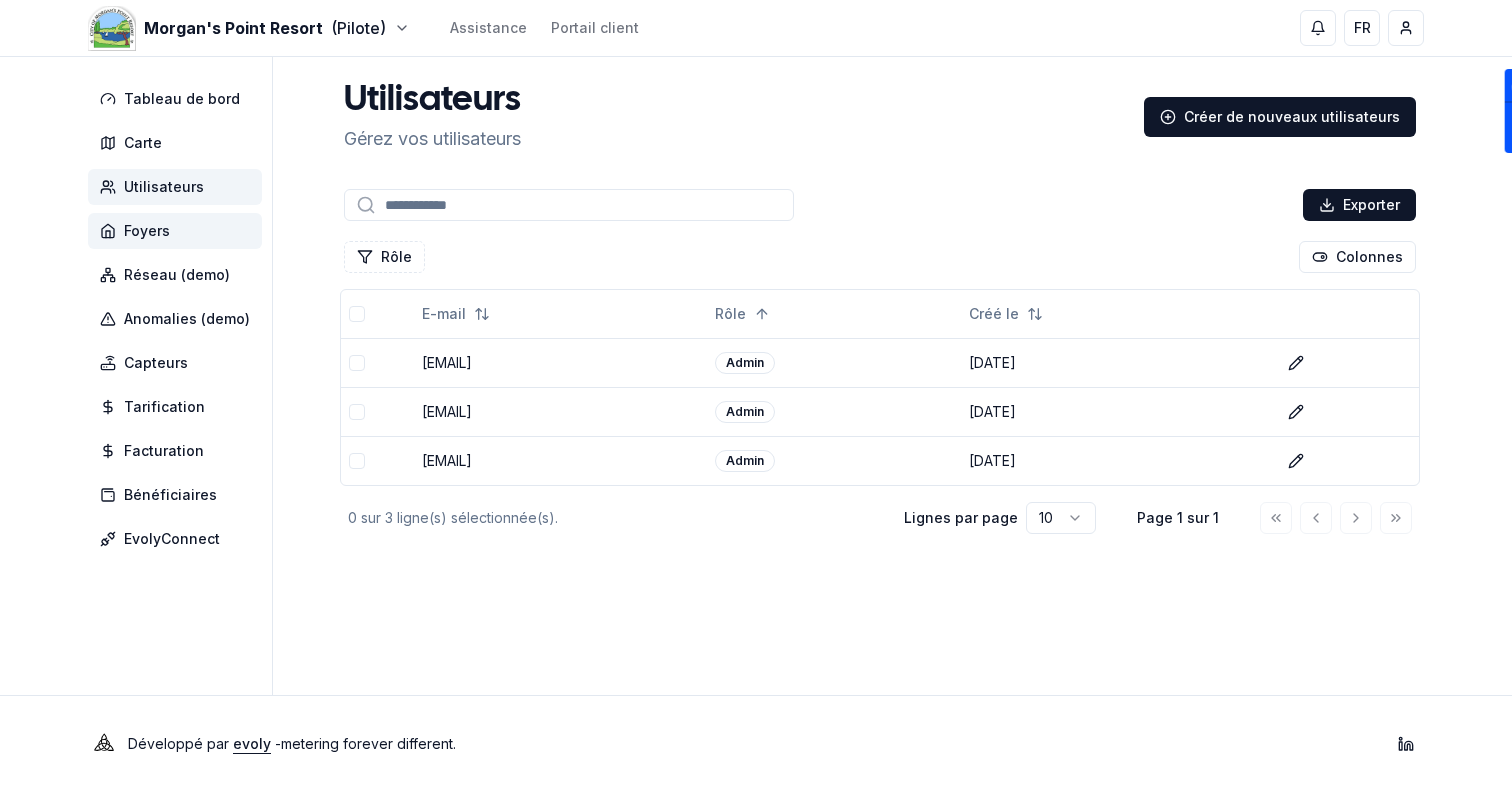 click on "Foyers" at bounding box center (175, 231) 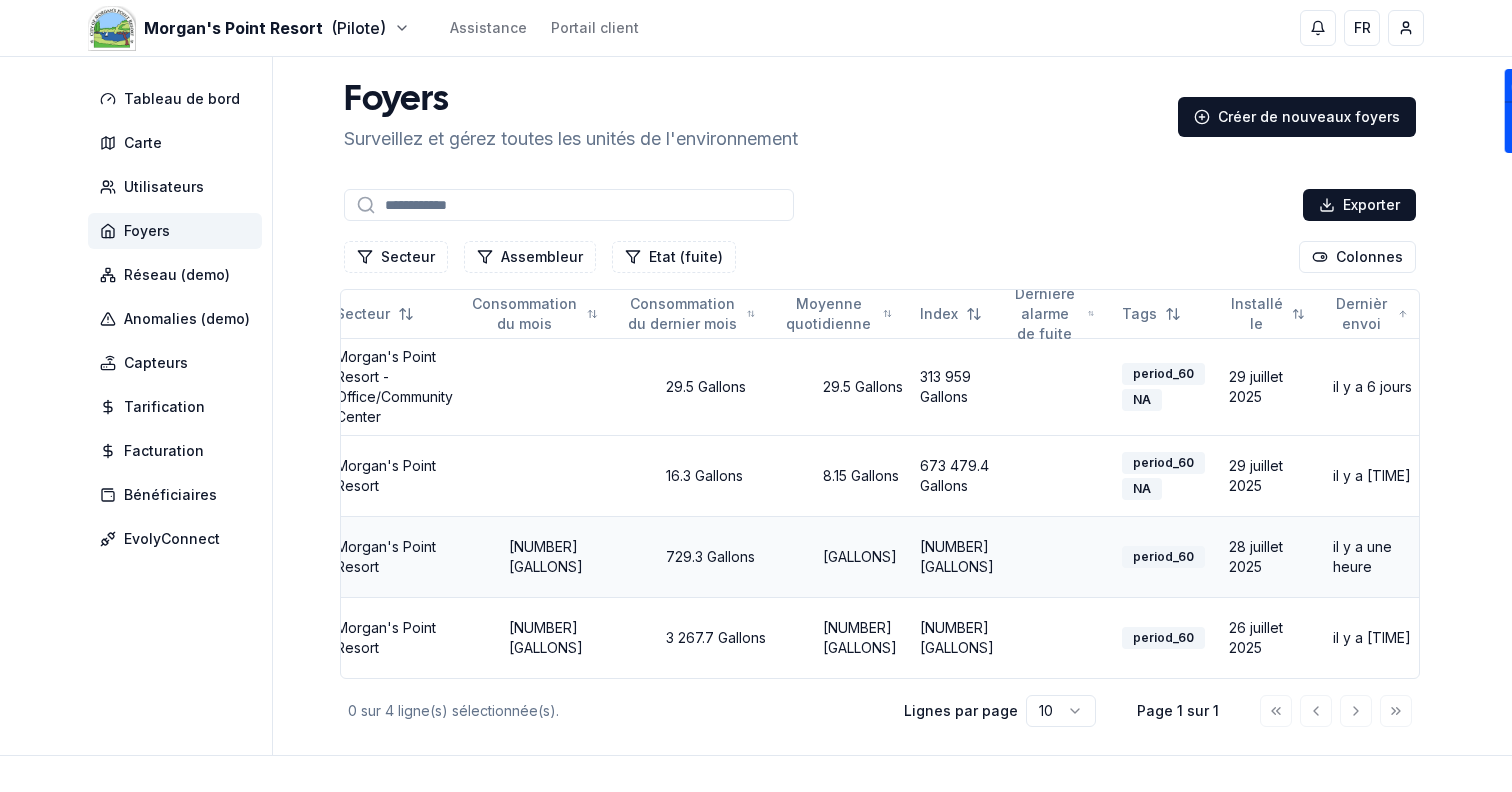 scroll, scrollTop: 0, scrollLeft: 648, axis: horizontal 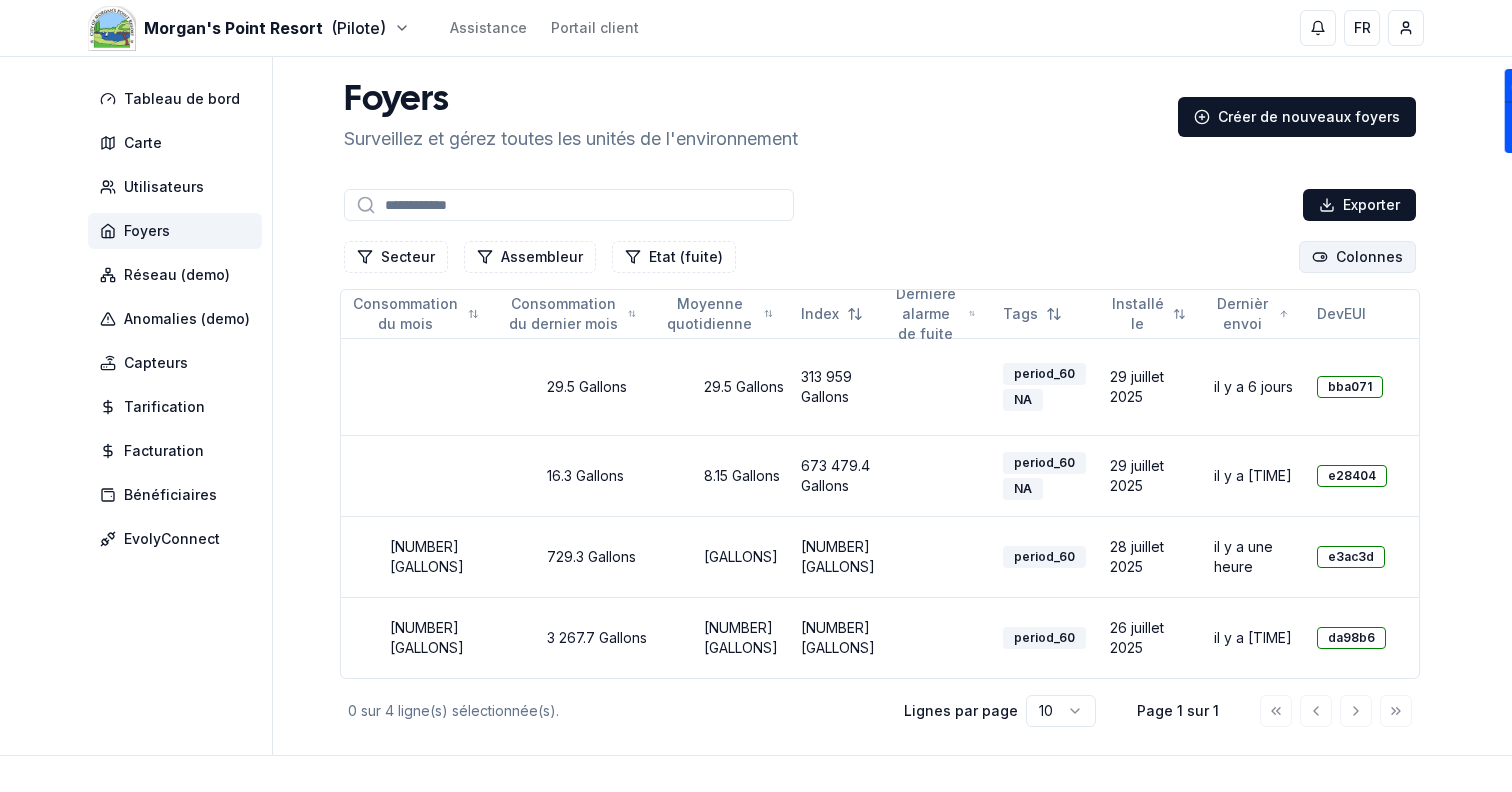 click on "Morgan's Point Resort (Pilote) Assistance Portail client FR Sami Tableau de bord Carte Utilisateurs Foyers Réseau (demo) Anomalies (demo) Capteurs Tarification Facturation Bénéficiaires EvolyConnect Foyers Surveillez et gérez toutes les unités de l'environnement Créer de nouveaux foyers Exporter Secteur Assembleur Etat (fuite) Colonnes N° de compteur Assembleur Adresse Détails d'accès Secteur Consommation du mois Consommation du dernier mois Moyenne quotidienne Index Dernière alarme de fuite Tags Installé le Dernièr envoi DevEUI 1852989840 Neptune Utilities Office B40 Morgan's Point Resort - Office/Community Center 29.5 Gallons 29.5 Gallons 313 959 Gallons period_60 NA 29 juillet 2025 il y a 6 jours bba071 show Éditer 1574060128 Neptune 48 Cliffwood Circle D19 Morgan's Point Resort 16.3 Gallons 8.15 Gallons 673 479.4 Gallons period_60 NA 29 juillet 2025 il y a 4 jours e28404 show Éditer 1551937020 Neptune 40 Buttercup Loop B10 Morgan's Point Resort 1 131 Gallons 729.3 Gallons 262.57 Gallons show" at bounding box center [756, 426] 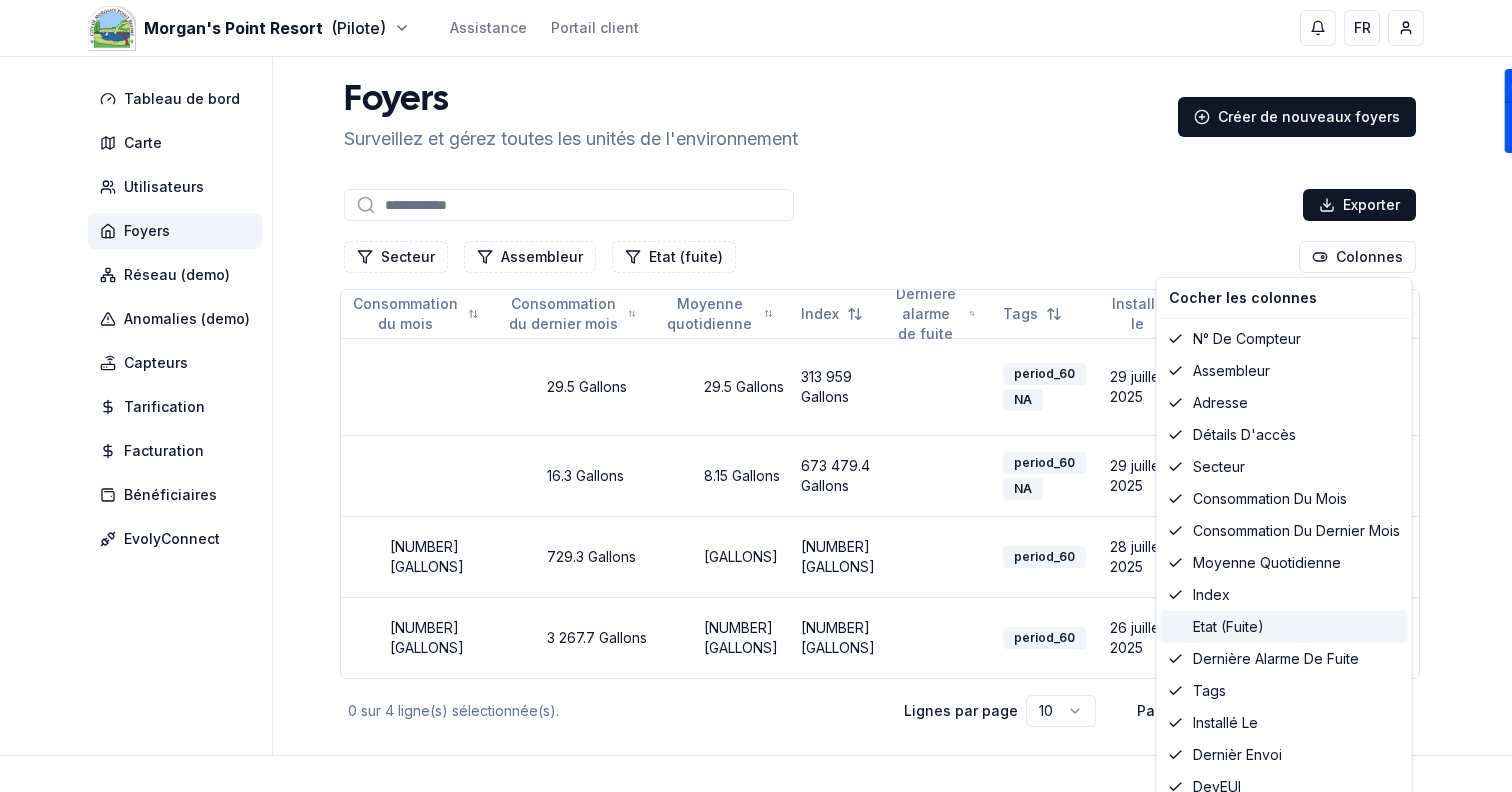 click on "Etat (fuite)" at bounding box center [1284, 627] 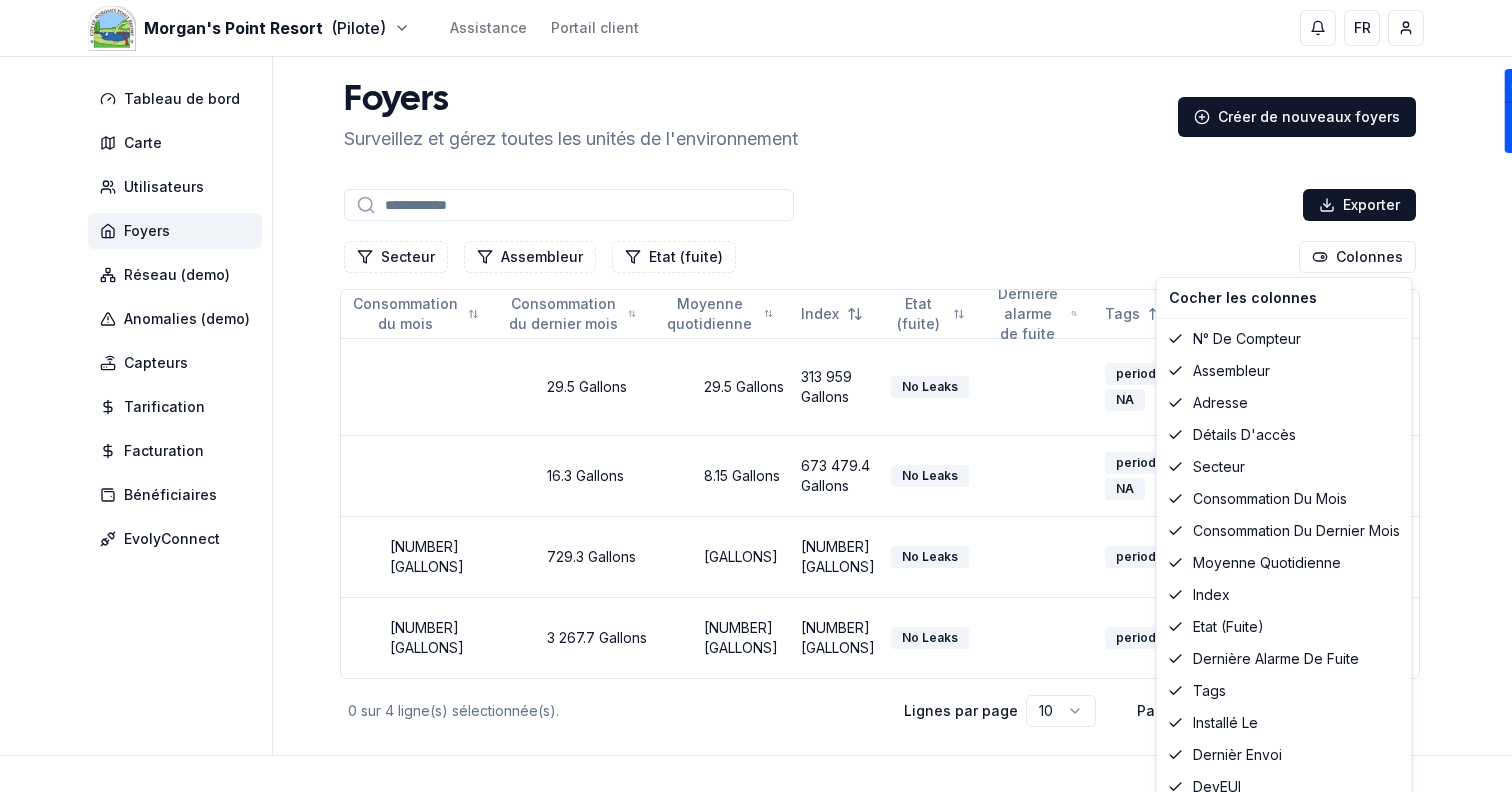 click on "Morgan's Point Resort (Pilote) Assistance Portail client FR Sami Tableau de bord Carte Utilisateurs Foyers Réseau (demo) Anomalies (demo) Capteurs Tarification Facturation Bénéficiaires EvolyConnect Foyers Surveillez et gérez toutes les unités de l'environnement Créer de nouveaux foyers Exporter Secteur Assembleur Etat (fuite) Colonnes N° de compteur Assembleur Adresse Détails d'accès Secteur Consommation du mois Consommation du dernier mois Moyenne quotidienne Index Etat (fuite) Dernière alarme de fuite Tags Installé le Dernièr envoi DevEUI 1852989840 Neptune Utilities Office B40 Morgan's Point Resort - Office/Community Center 29.5 Gallons 29.5 Gallons 313 959 Gallons No Leaks period_60 NA 29 juillet 2025 il y a 6 jours bba071 show Éditer 1574060128 Neptune 48 Cliffwood Circle D19 Morgan's Point Resort 16.3 Gallons 8.15 Gallons 673 479.4 Gallons No Leaks period_60 NA 29 juillet 2025 il y a 4 jours e28404 show Éditer 1551937020 Neptune 40 Buttercup Loop B10 Morgan's Point Resort 1 131 Gallons" at bounding box center (756, 426) 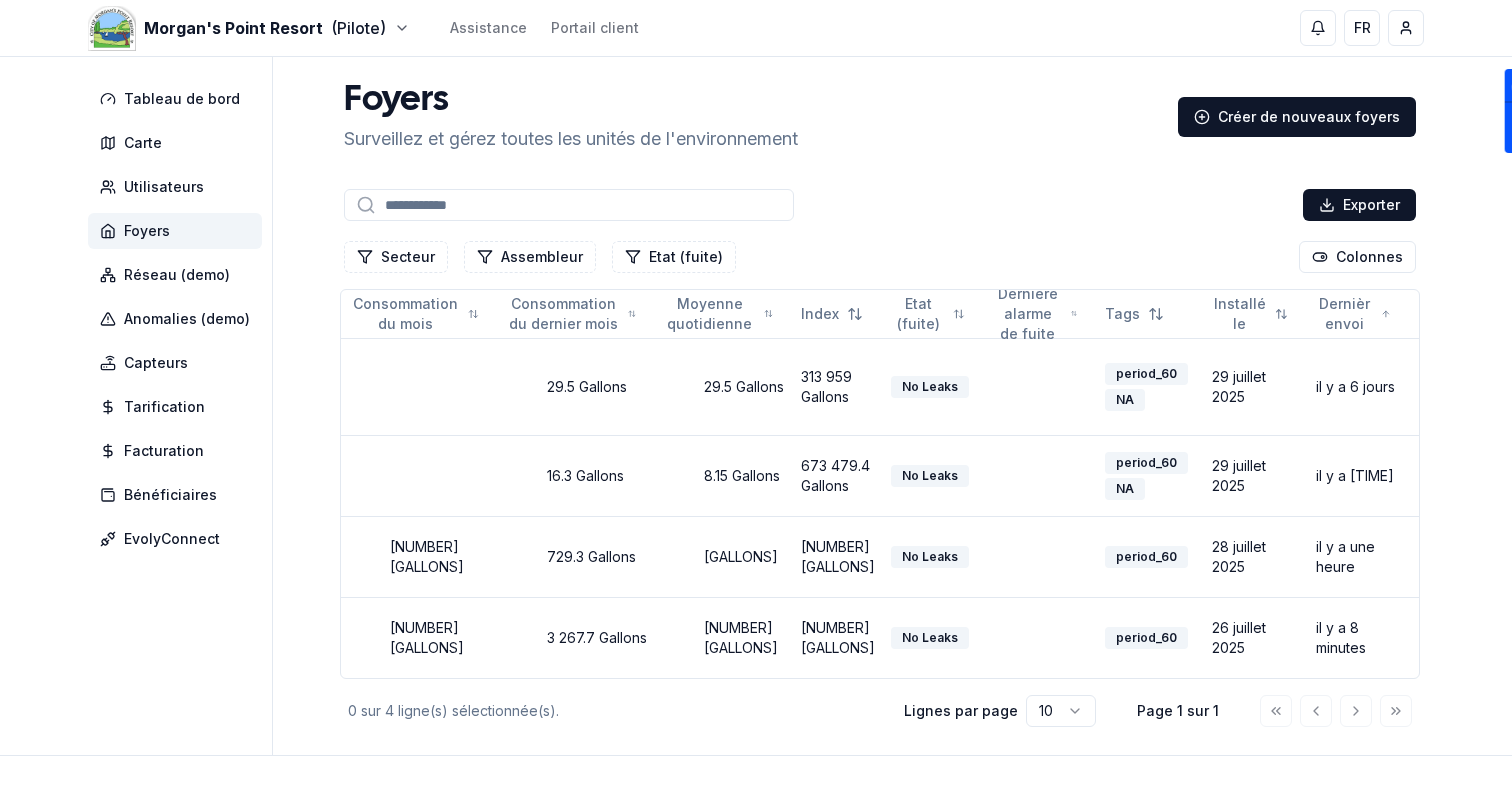 scroll, scrollTop: 59, scrollLeft: 0, axis: vertical 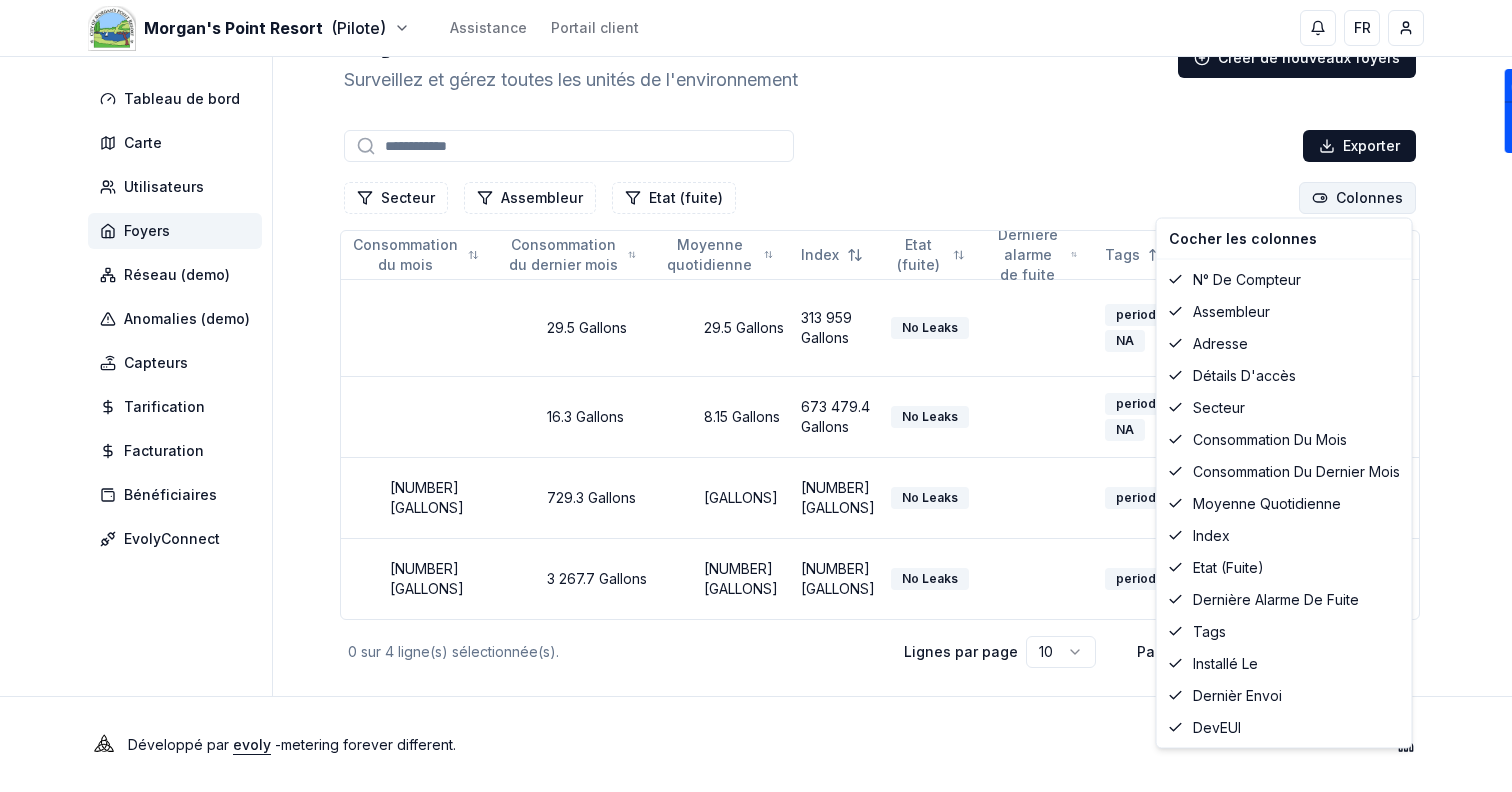 click on "Morgan's Point Resort (Pilote) Assistance Portail client FR Sami Tableau de bord Carte Utilisateurs Foyers Réseau (demo) Anomalies (demo) Capteurs Tarification Facturation Bénéficiaires EvolyConnect Foyers Surveillez et gérez toutes les unités de l'environnement Créer de nouveaux foyers Exporter Secteur Assembleur Etat (fuite) Colonnes N° de compteur Assembleur Adresse Détails d'accès Secteur Consommation du mois Consommation du dernier mois Moyenne quotidienne Index Etat (fuite) Dernière alarme de fuite Tags Installé le Dernièr envoi DevEUI 1852989840 Neptune Utilities Office B40 Morgan's Point Resort - Office/Community Center 29.5 Gallons 29.5 Gallons 313 959 Gallons No Leaks period_60 NA 29 juillet 2025 il y a 6 jours bba071 show Éditer 1574060128 Neptune 48 Cliffwood Circle D19 Morgan's Point Resort 16.3 Gallons 8.15 Gallons 673 479.4 Gallons No Leaks period_60 NA 29 juillet 2025 il y a 4 jours e28404 show Éditer 1551937020 Neptune 40 Buttercup Loop B10 Morgan's Point Resort 1 131 Gallons" at bounding box center [756, 367] 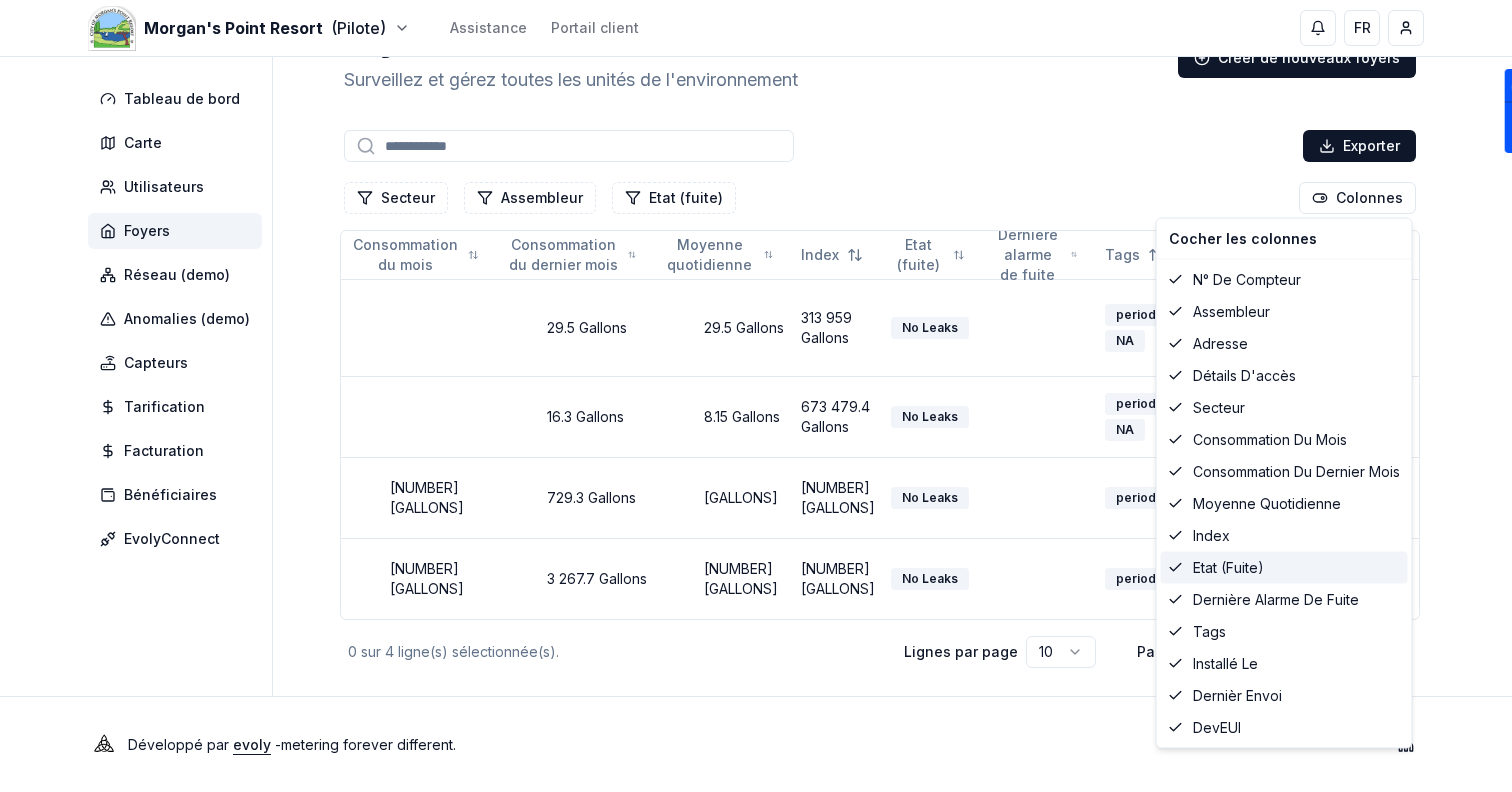 click on "Etat (fuite)" at bounding box center [1284, 568] 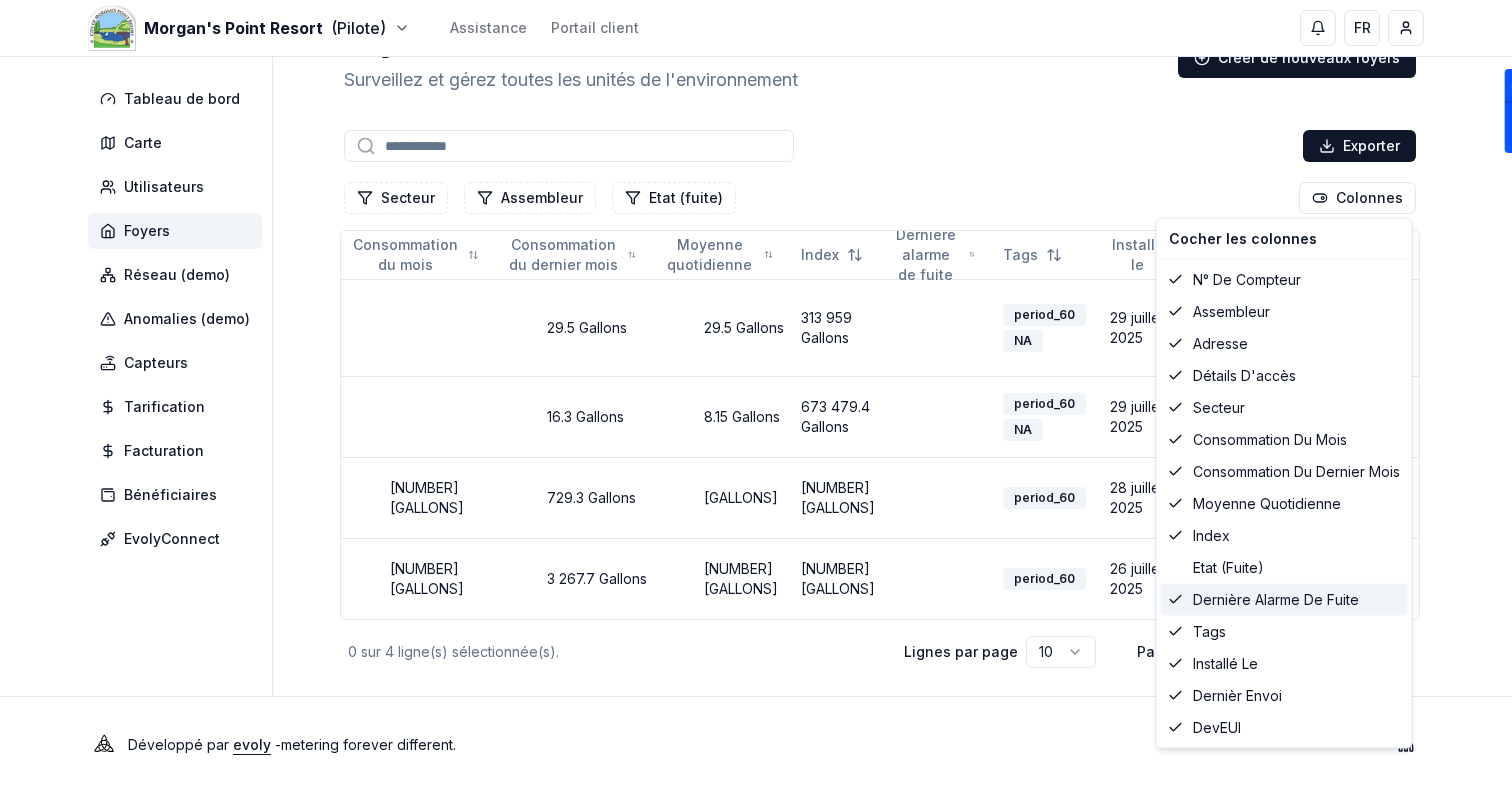 click on "Dernière alarme de fuite" at bounding box center (1284, 600) 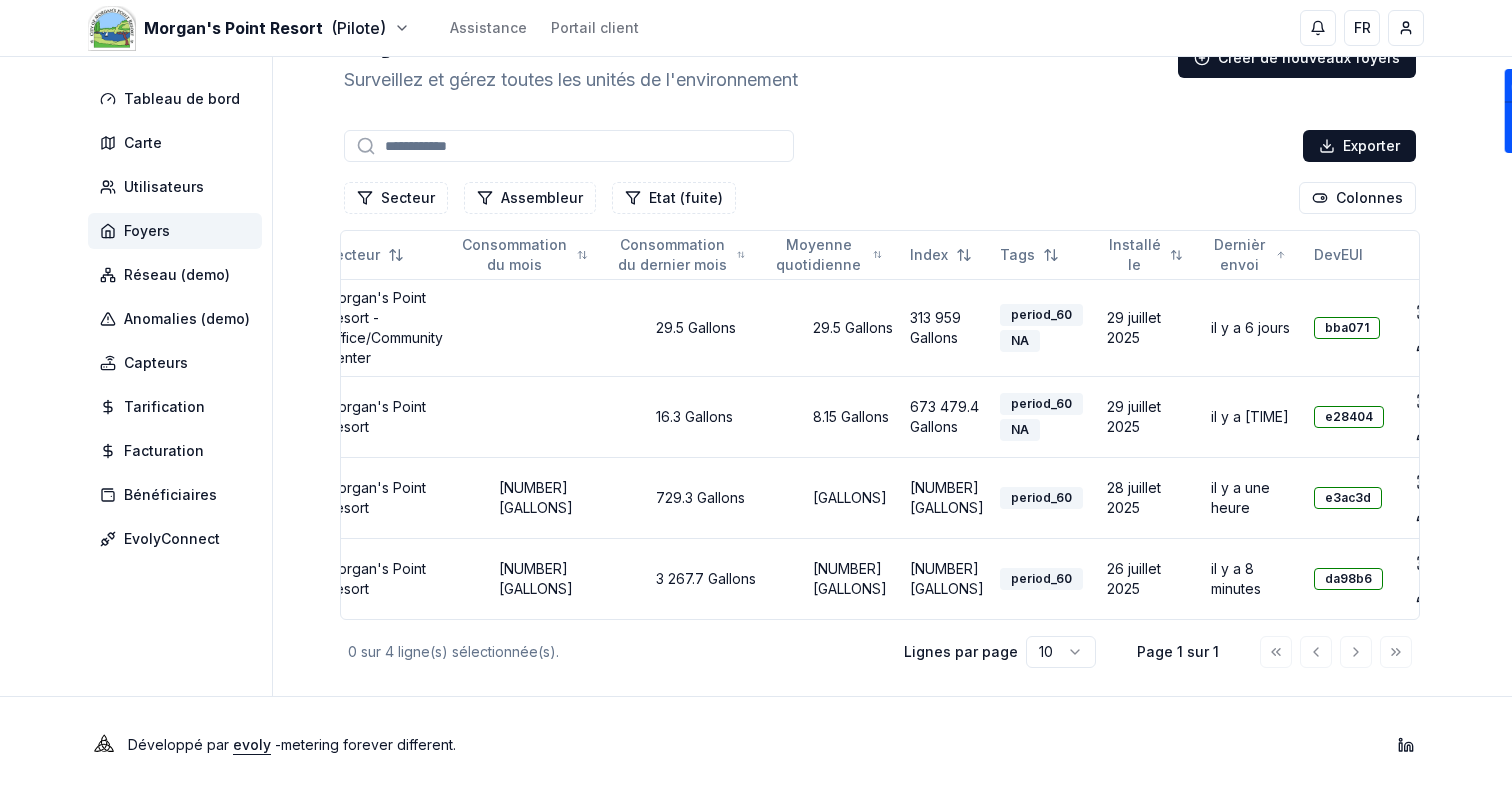 click on "Morgan's Point Resort (Pilote) Assistance Portail client FR Sami Tableau de bord Carte Utilisateurs Foyers Réseau (demo) Anomalies (demo) Capteurs Tarification Facturation Bénéficiaires EvolyConnect Foyers Surveillez et gérez toutes les unités de l'environnement Créer de nouveaux foyers Exporter Secteur Assembleur Etat (fuite) Colonnes N° de compteur Assembleur Adresse Détails d'accès Secteur Consommation du mois Consommation du dernier mois Moyenne quotidienne Index Tags Installé le Dernièr envoi DevEUI 1852989840 Neptune Utilities Office B40 Morgan's Point Resort - Office/Community Center 29.5 Gallons 29.5 Gallons 313 959 Gallons period_60 NA 29 juillet 2025 il y a 6 jours bba071 show Éditer 1574060128 Neptune 48 Cliffwood Circle D19 Morgan's Point Resort 16.3 Gallons 8.15 Gallons 673 479.4 Gallons period_60 NA 29 juillet 2025 il y a 4 jours e28404 show Éditer 1551937020 Neptune 40 Buttercup Loop B10 Morgan's Point Resort 1 131 Gallons 729.3 Gallons 262.57 Gallons 241 337.5 Gallons period_60 10" at bounding box center (756, 367) 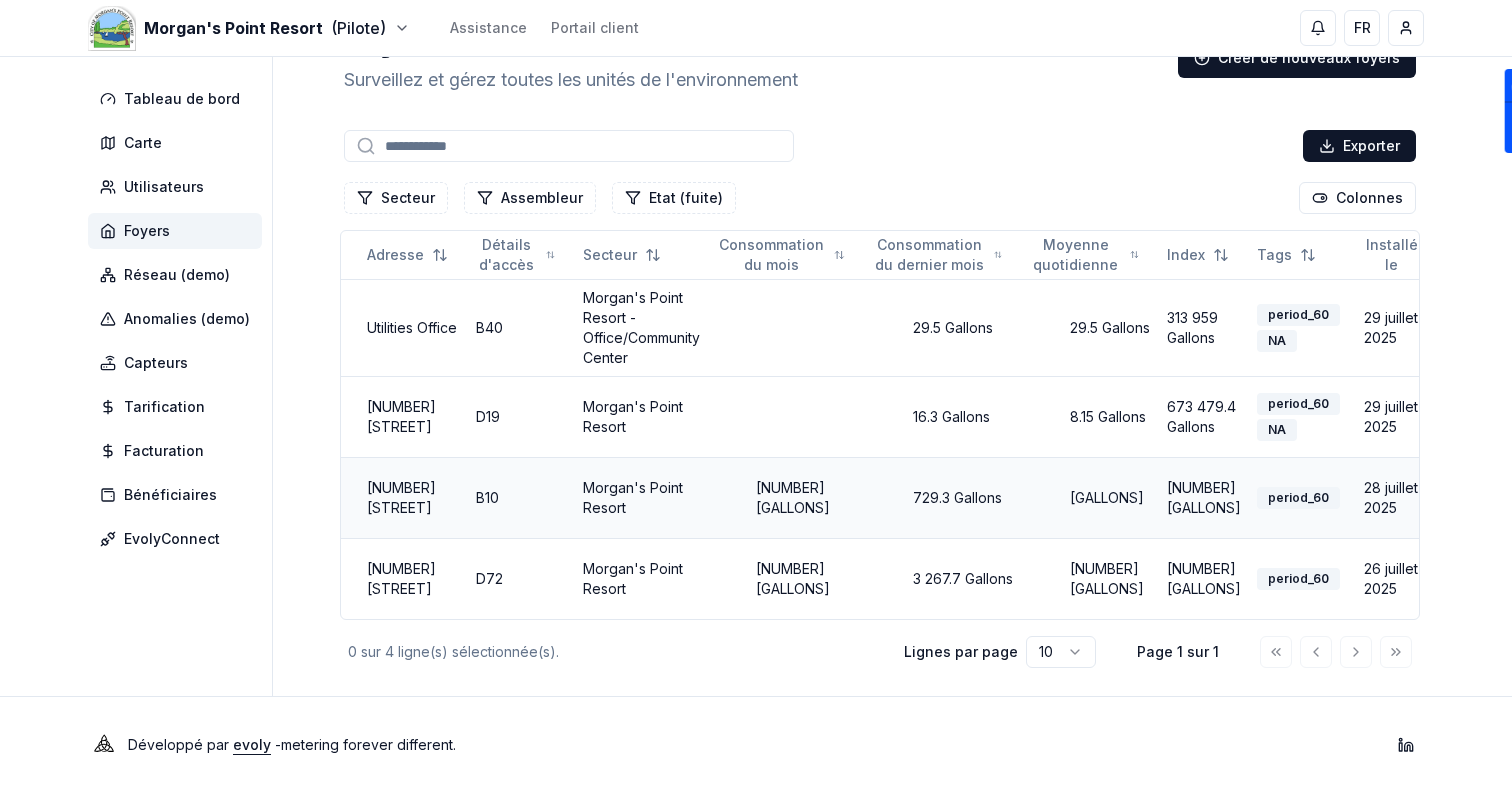 scroll, scrollTop: 0, scrollLeft: 274, axis: horizontal 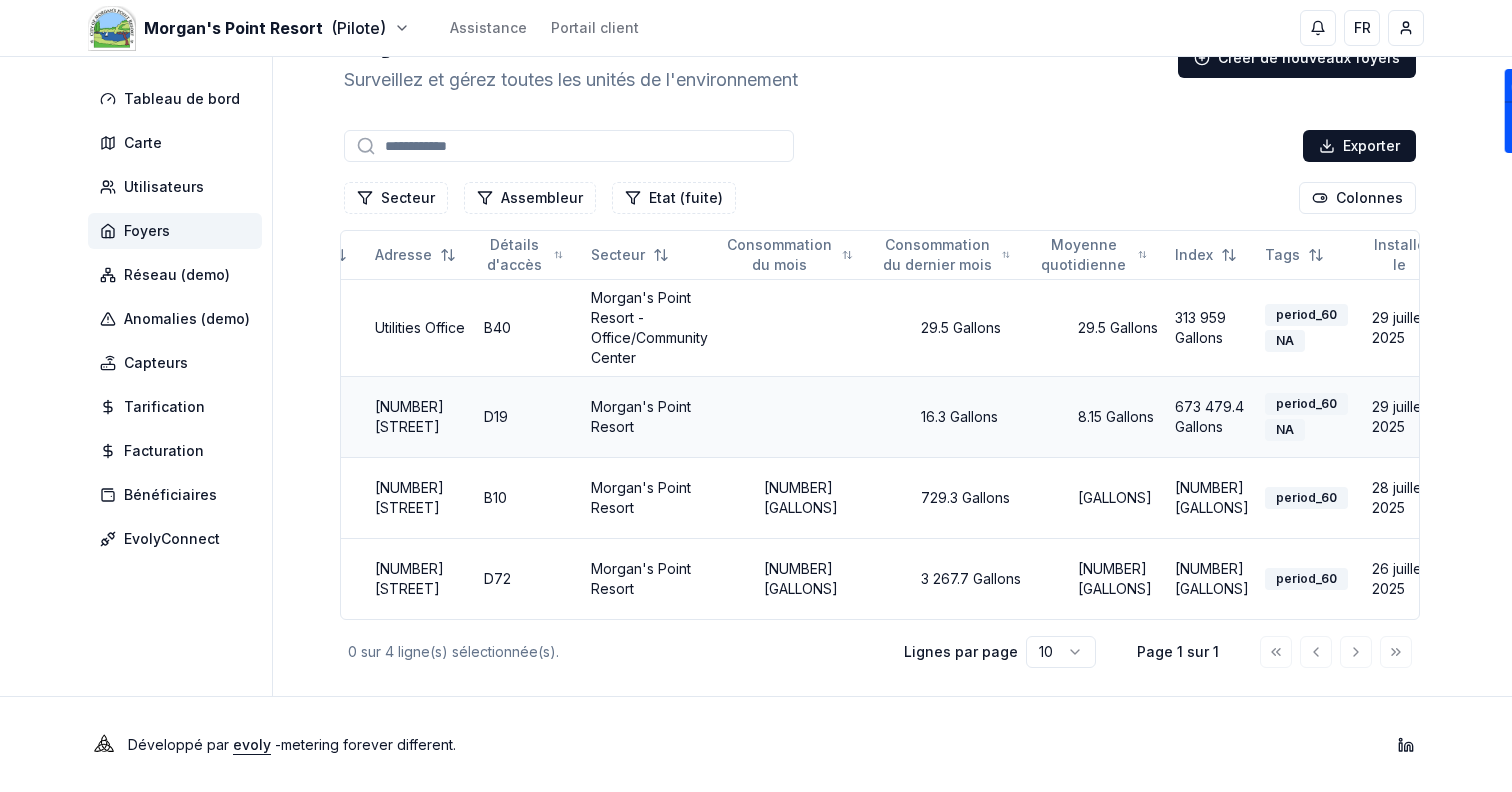 type 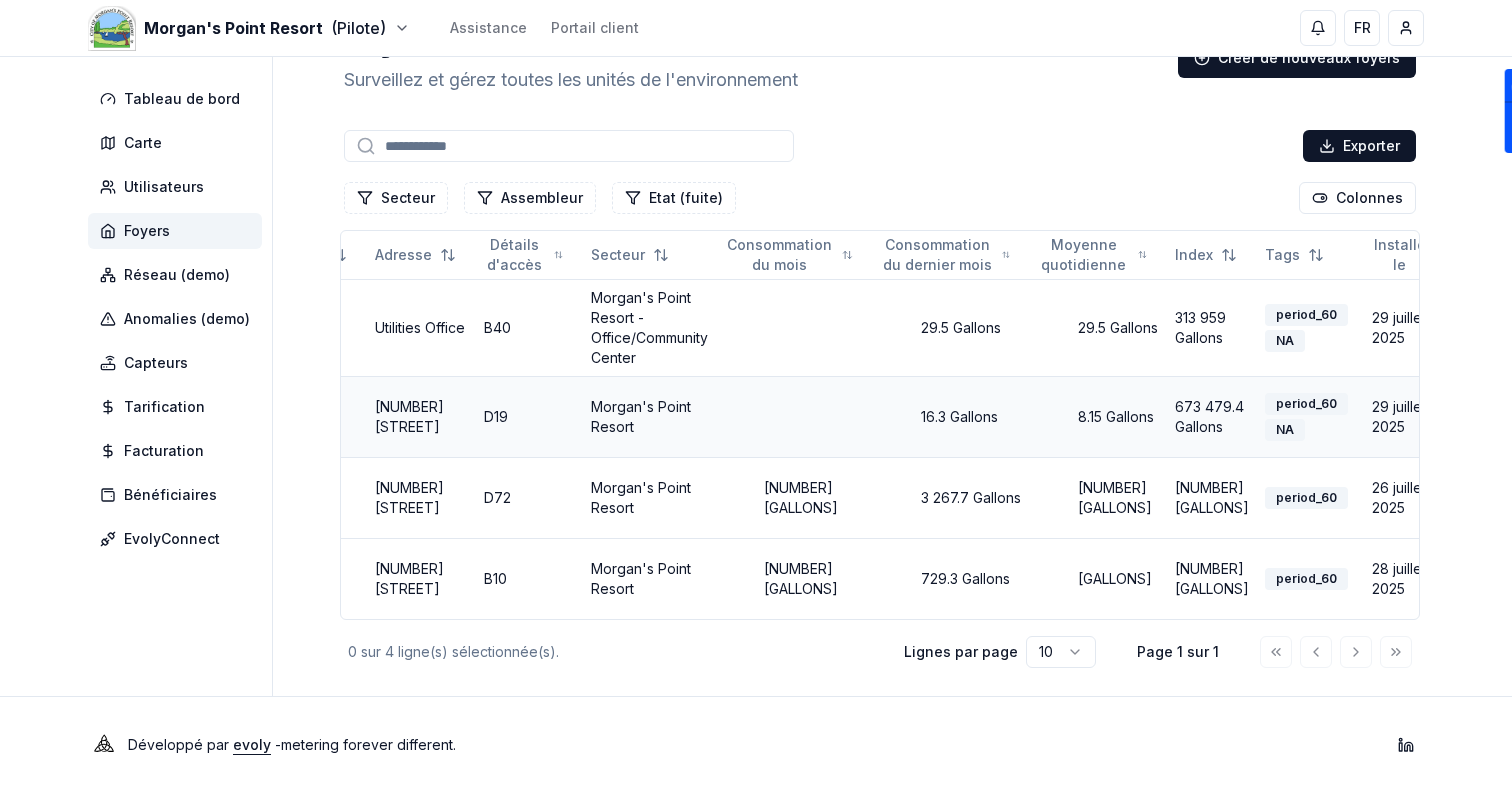 scroll, scrollTop: 0, scrollLeft: 0, axis: both 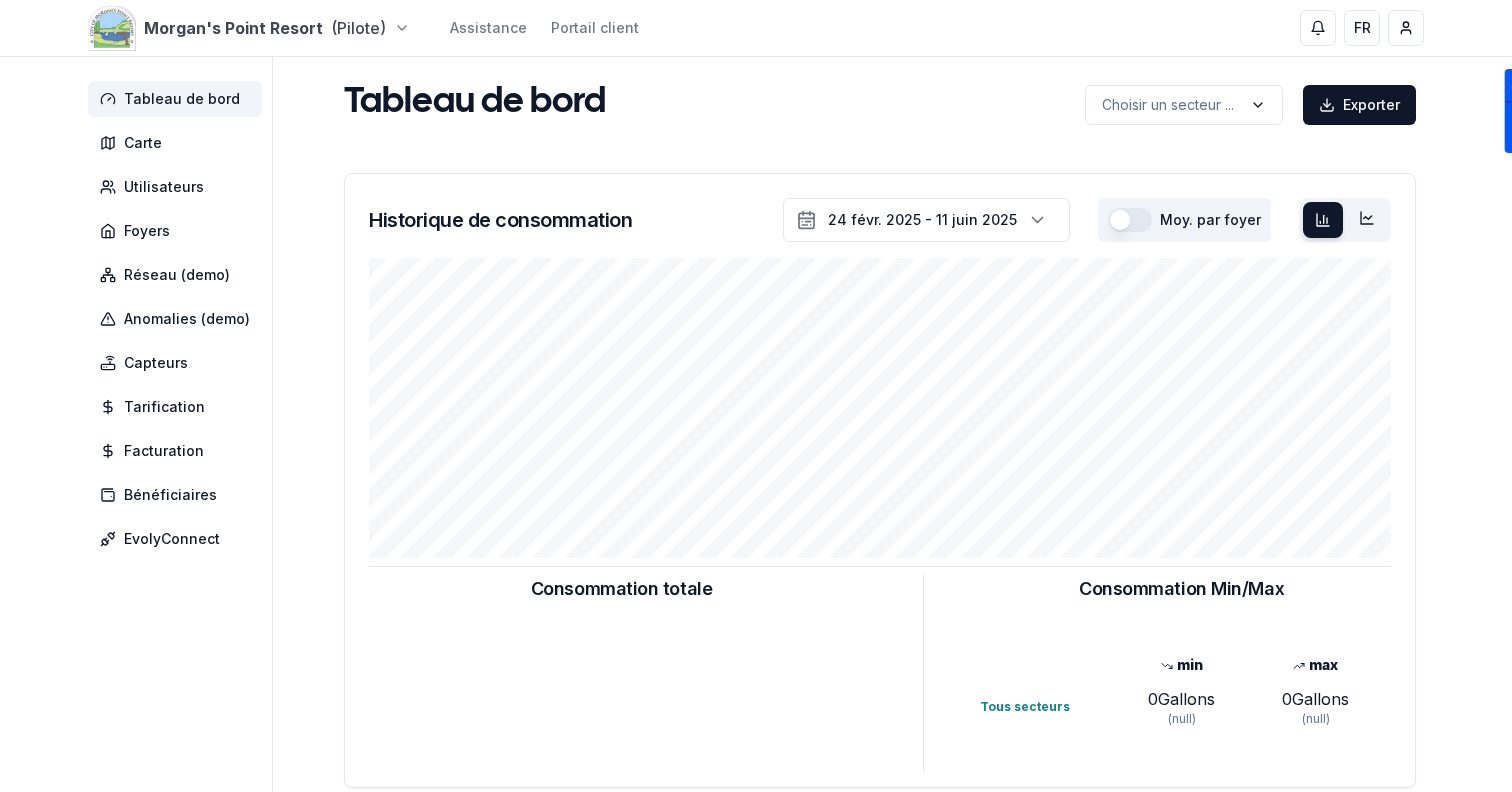 click on "Wasser (Pilote) Assistance Portail client FR Sami Tableau de bord Carte Utilisateurs Foyers Réseau (demo) Anomalies (demo) Capteurs Tarification Facturation Bénéficiaires EvolyConnect Foyers Surveillez et gérez toutes les unités de l'environnement Créer de nouveaux foyers Exporter Assembleur Etat (fuite) Colonnes N° de compteur Assembleur Adresse Détails d'accès Secteur Index Tags Installé le Dernièr envoi DevEUI 211006895 Integra Roggenweg 22, 8405 [CITY] [CITY] 0  m 3 evolyconnect NA2 27 juin 2025 il y a 56 ans 434277 show Éditer 211014094 Integra Hegistrasse 35e, 8404 [CITY] [CITY] 0  m 3 evolyconnect NA2 27 juin 2025 il y a 56 ans 46B879 show Éditer 211006099 GWF Obergasse 32 [CITY] 0  m 3 17 juillet 2025 il y a 56 ans 46B5E4 show Éditer 211012177 Integra Obergasse 29 [CITY] 0  m 3 17 juillet 2025 il y a 56 ans 46B0D8 show Éditer 211005093 Integra Weizackerstrasse 25, 8405 [CITY] [CITY] 14 283.028  m 3 evolyconnect 27 juin 2025 il y a 2 jours  m" at bounding box center (756, 619) 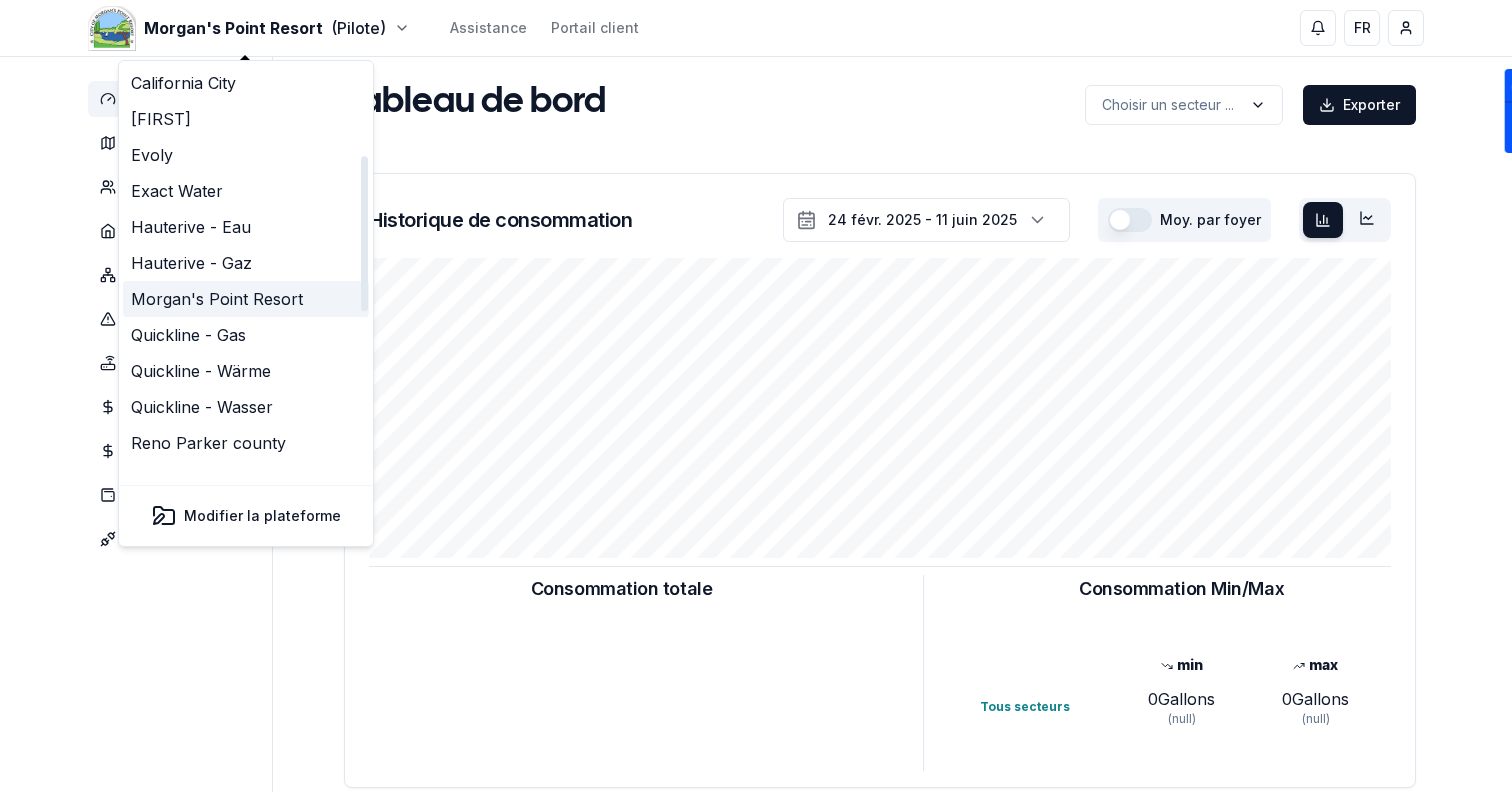 scroll, scrollTop: 612, scrollLeft: 0, axis: vertical 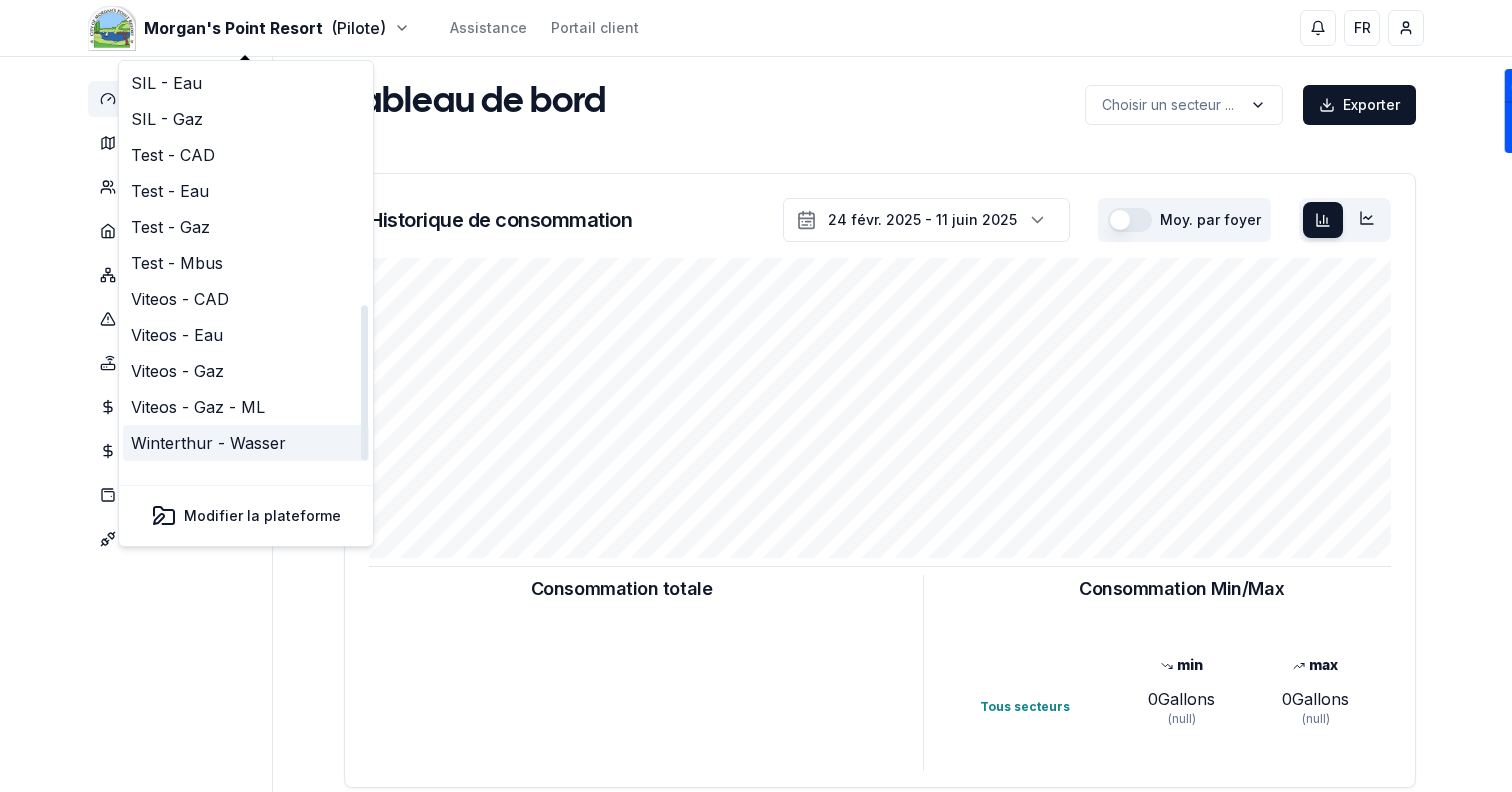 click on "Winterthur - Wasser" at bounding box center [246, 443] 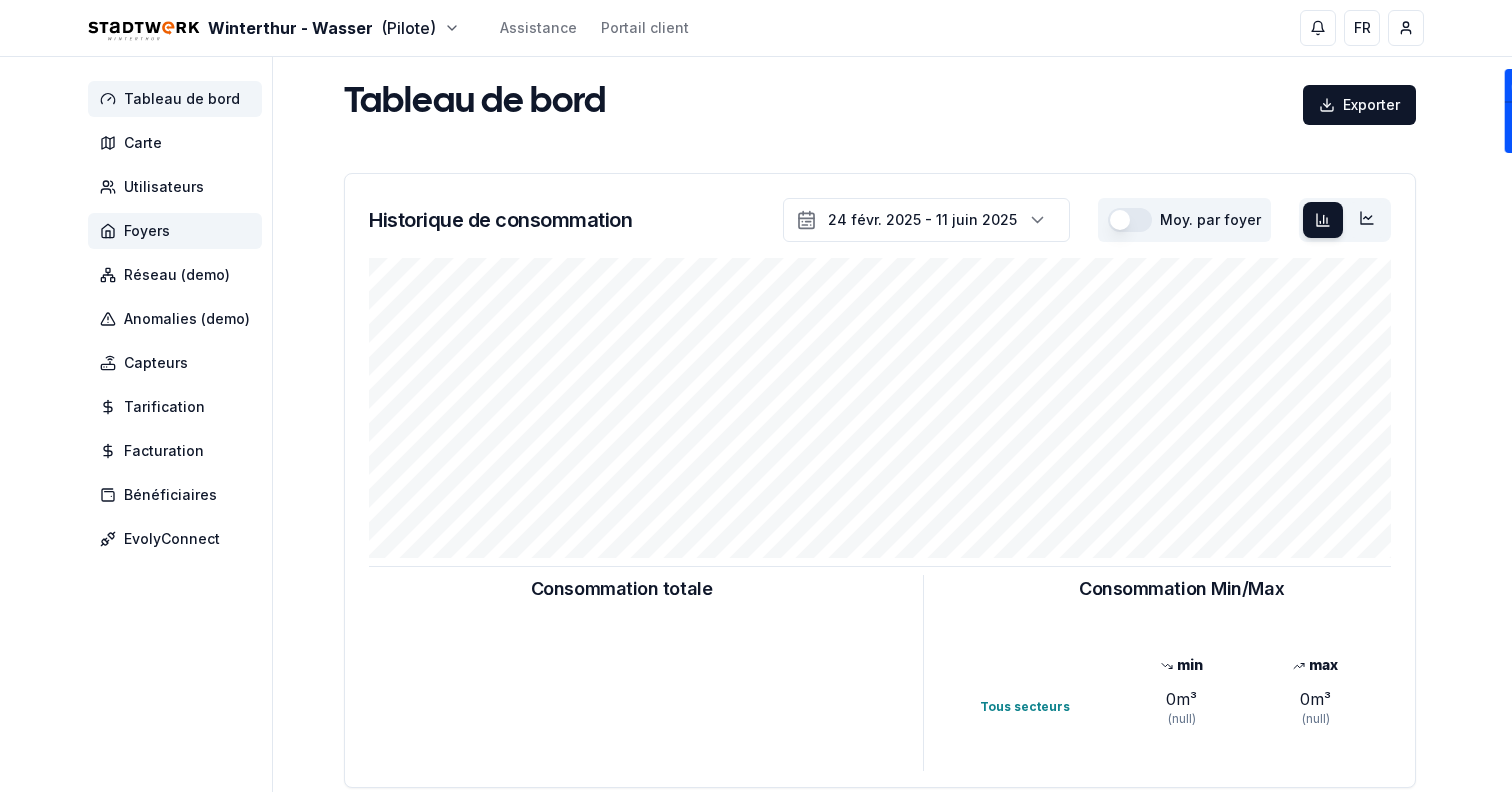 click on "Foyers" at bounding box center (175, 231) 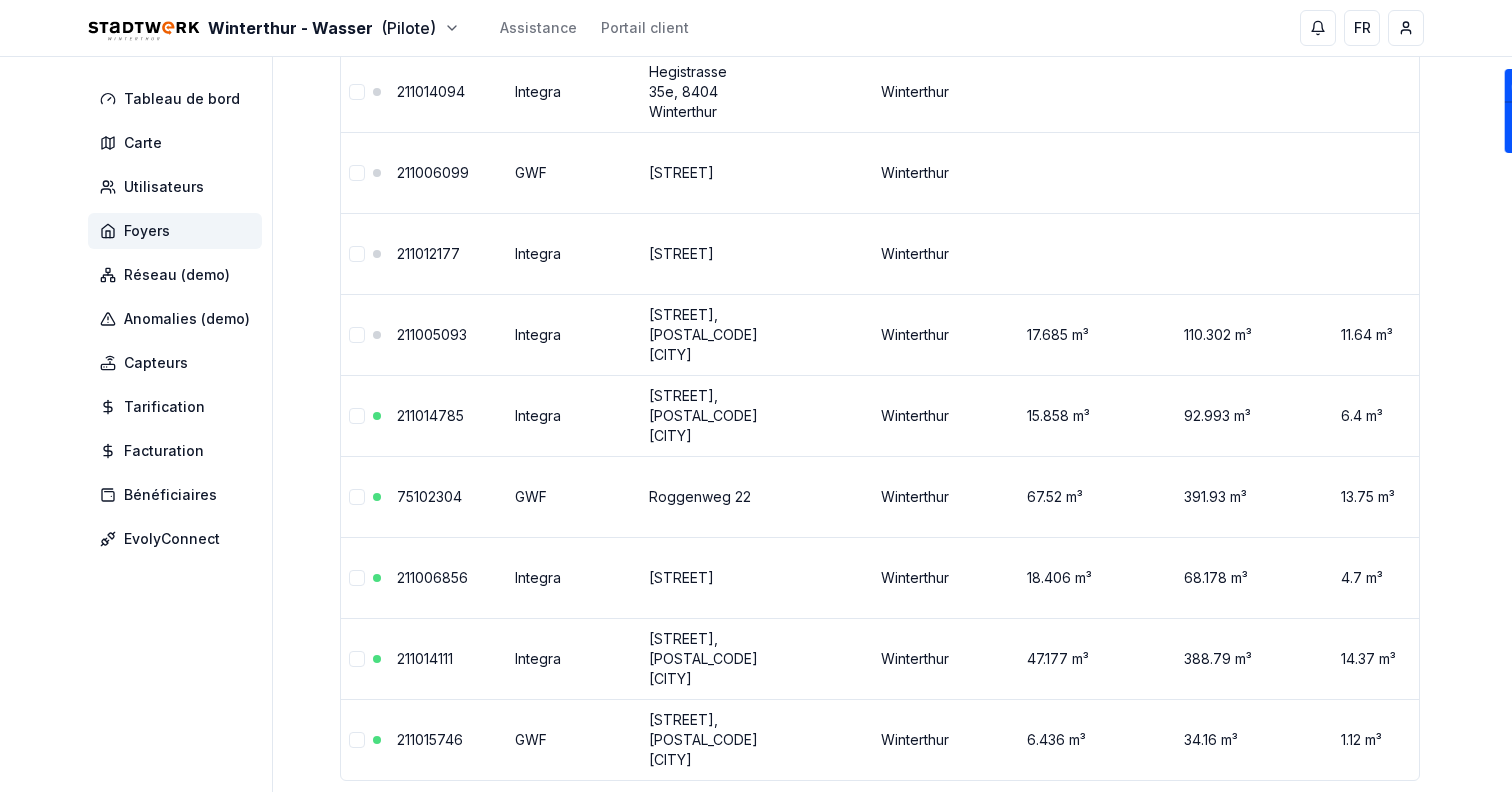 scroll, scrollTop: 529, scrollLeft: 0, axis: vertical 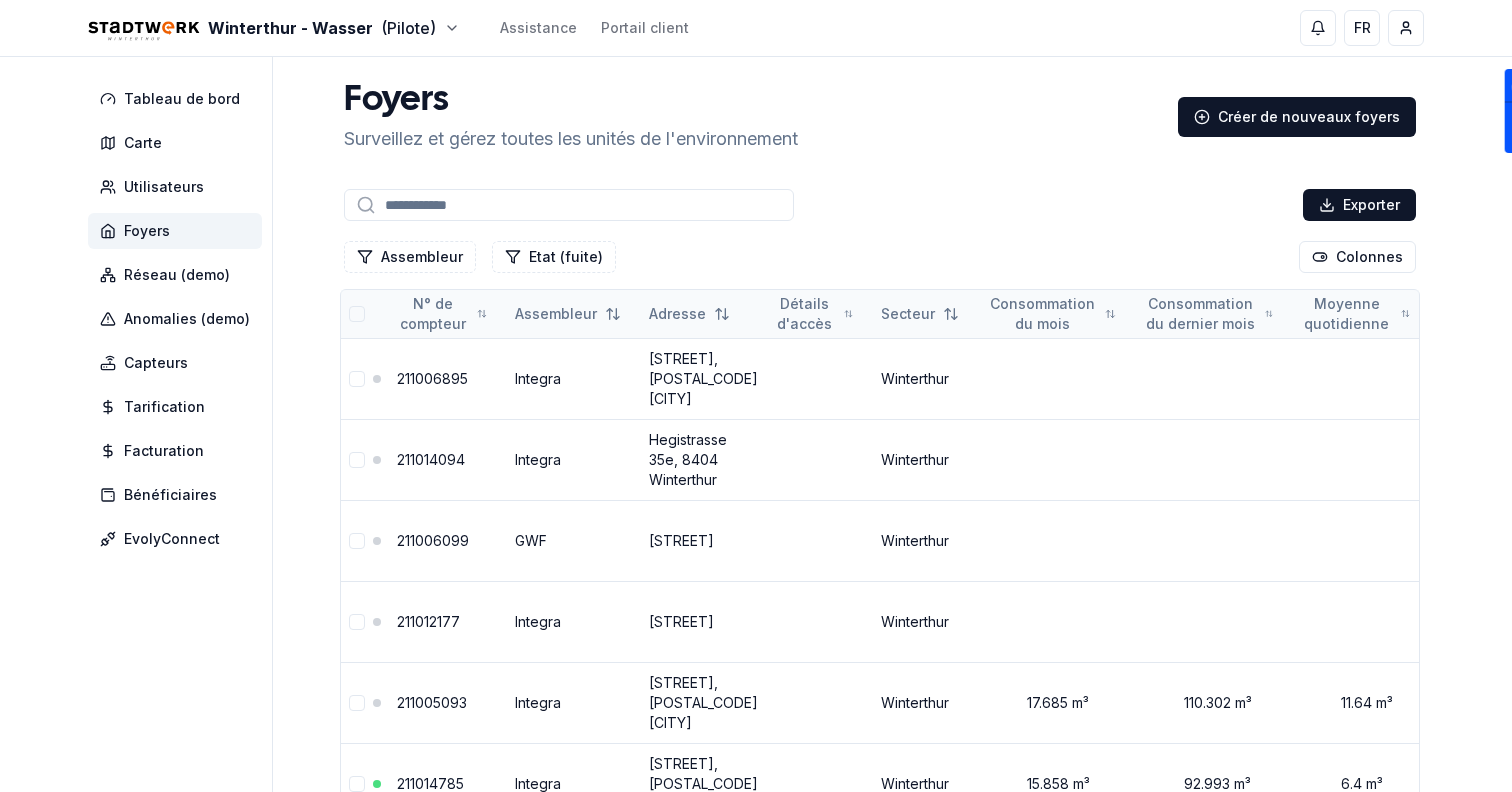 click at bounding box center (357, 314) 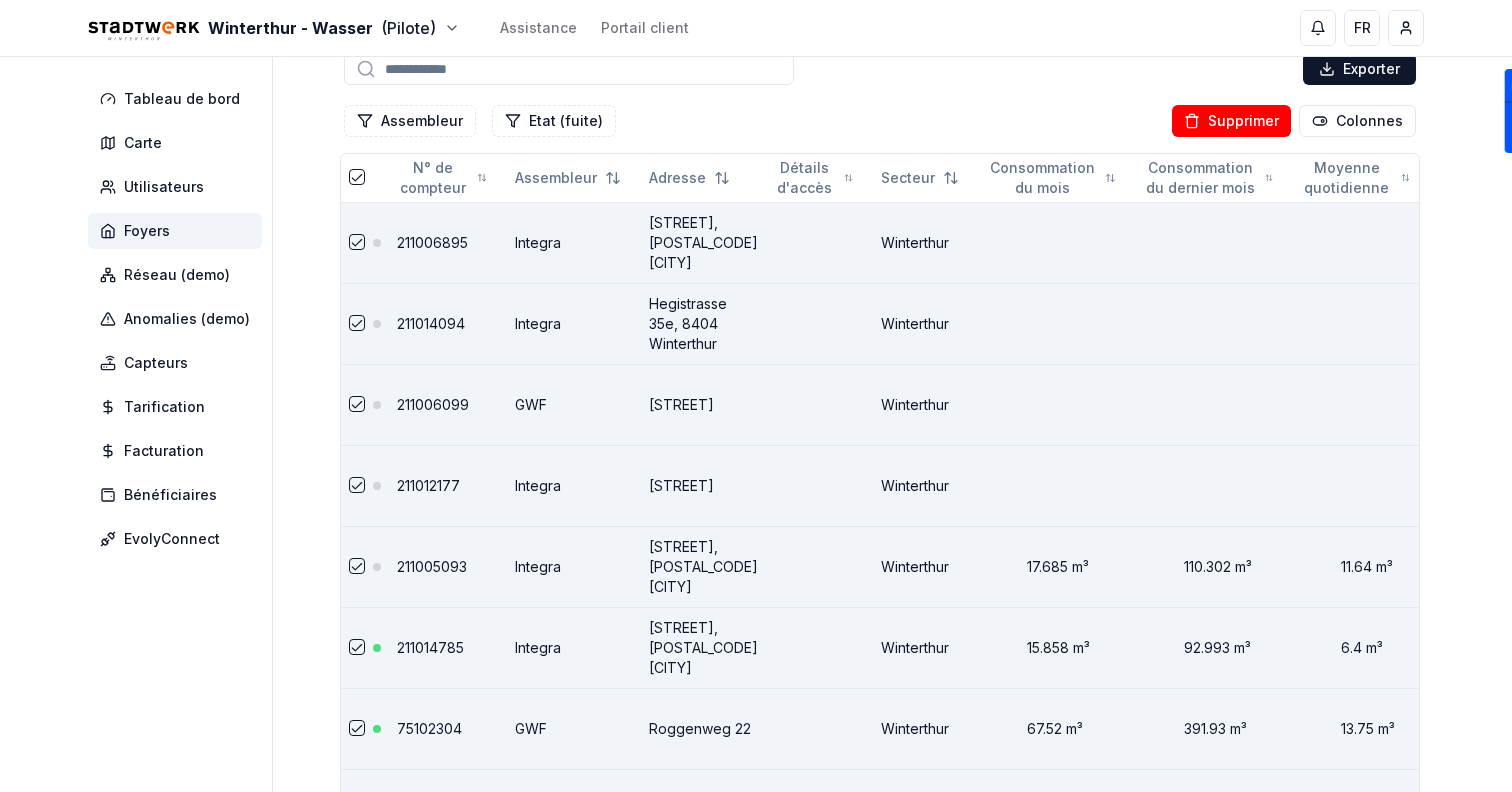 scroll, scrollTop: 0, scrollLeft: 0, axis: both 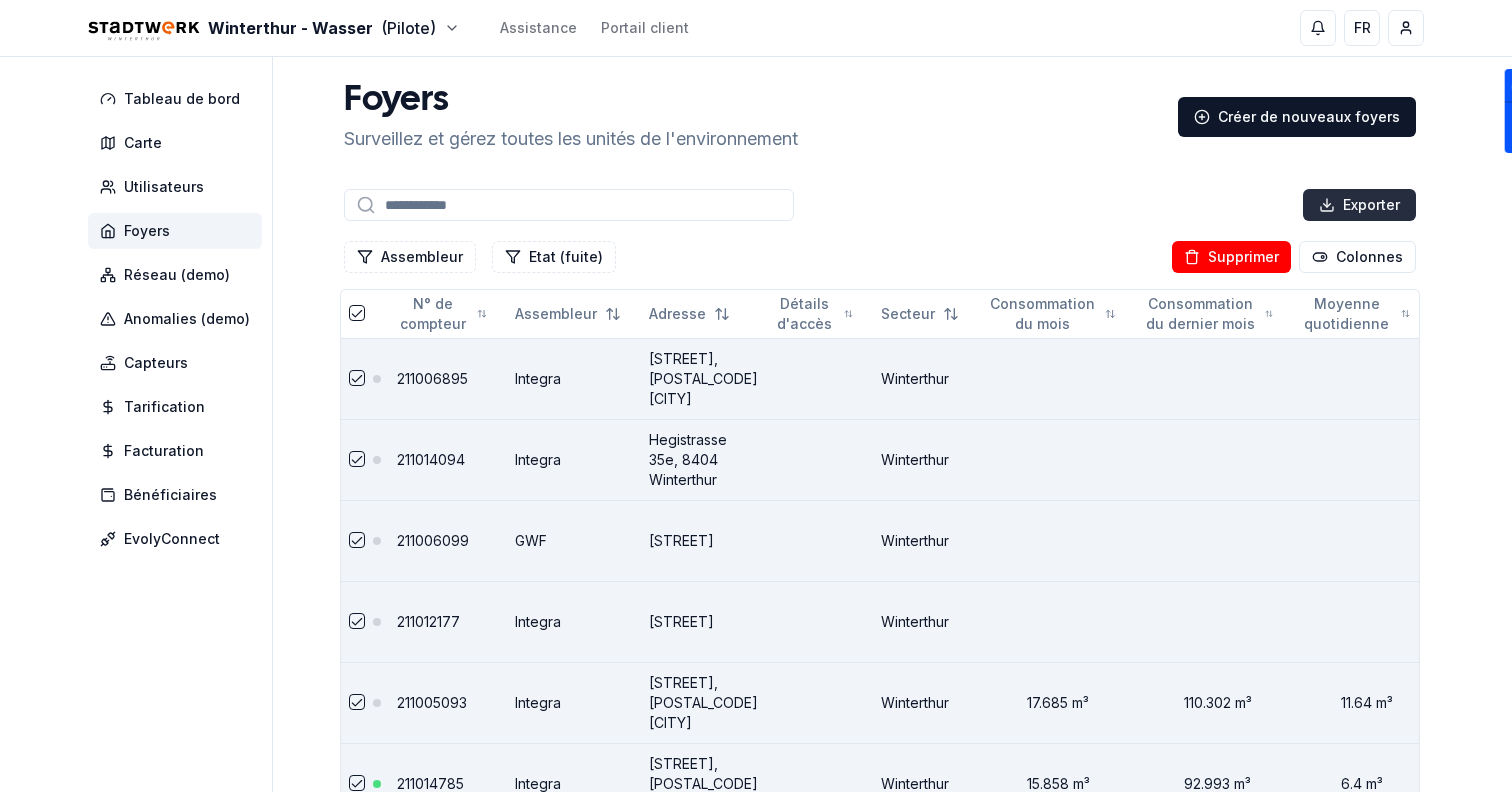 click on "Wasser (Pilote) Assistance Portail client FR Sami Tableau de bord Carte Utilisateurs Foyers Réseau (demo) Anomalies (demo) Capteurs Tarification Facturation Bénéficiaires EvolyConnect Foyers Surveillez et gérez toutes les unités de l'environnement Créer de nouveaux foyers Exporter Assembleur Etat (fuite) Supprimer Colonnes N° de compteur Assembleur Adresse Détails d'accès Secteur Consommation du mois Consommation du dernier mois Moyenne quotidienne Index Tags Installé le Dernièr envoi DevEUI 211006895 Integra Roggenweg 22, 8405 [CITY] [CITY] 0  m 3 evolyconnect NA2 27 juin 2025 il y a 56 ans 434277 show Éditer 211014094 Integra Hegistrasse 35e, 8404 [CITY] [CITY] 0  m 3 evolyconnect NA2 27 juin 2025 il y a 56 ans 46B879 show Éditer 211006099 GWF Obergasse 32 [CITY] 0  m 3 17 juillet 2025 il y a 56 ans 46B5E4 show Éditer 211012177 Integra Obergasse 29 [CITY] 0  m 3 17 juillet 2025 il y a 56 ans 46B0D8 show Éditer 211005093 Integra [CITY] 17.685 m³  m 3 3" at bounding box center [756, 661] 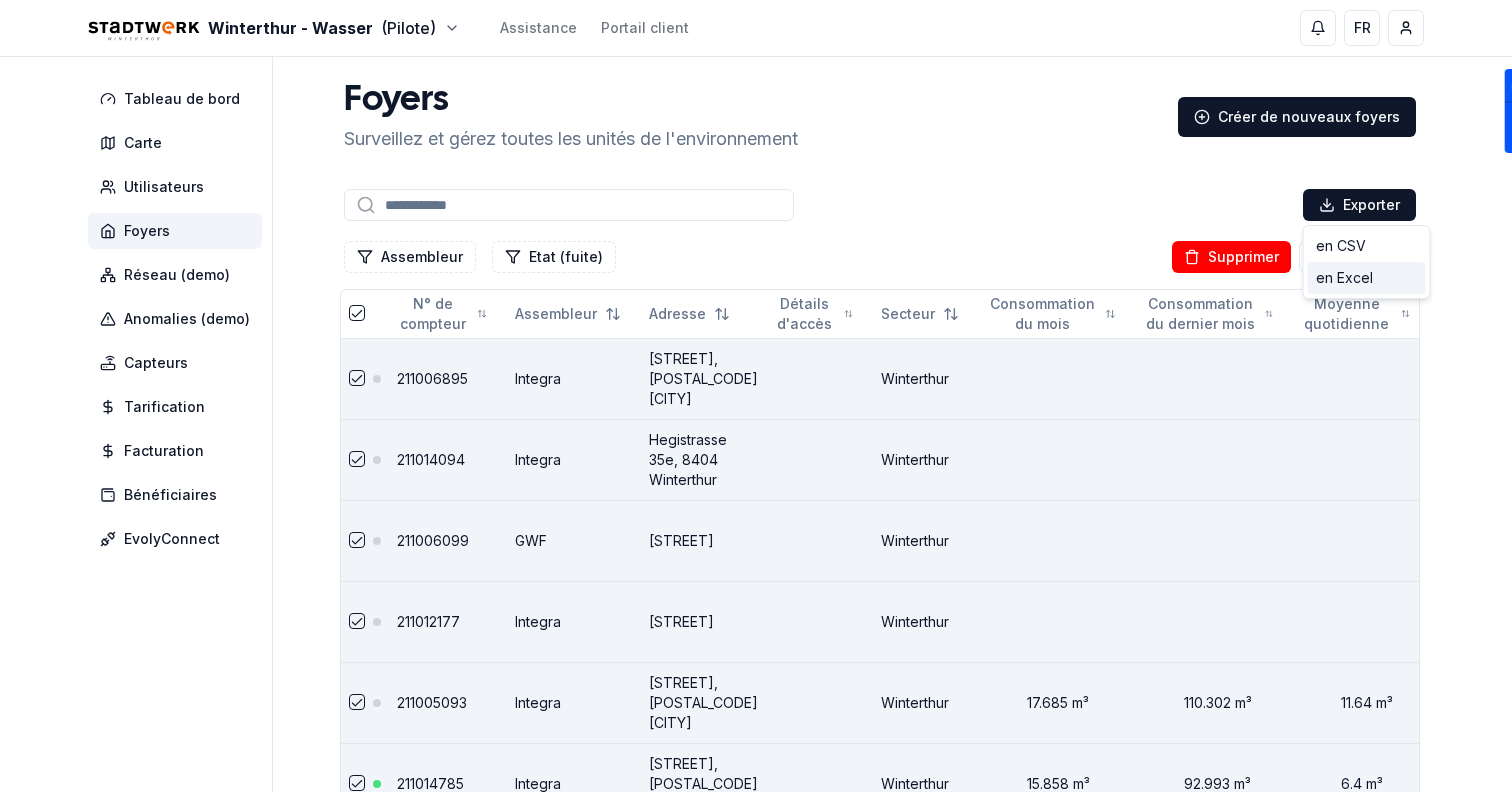 click on "en Excel" at bounding box center [1367, 278] 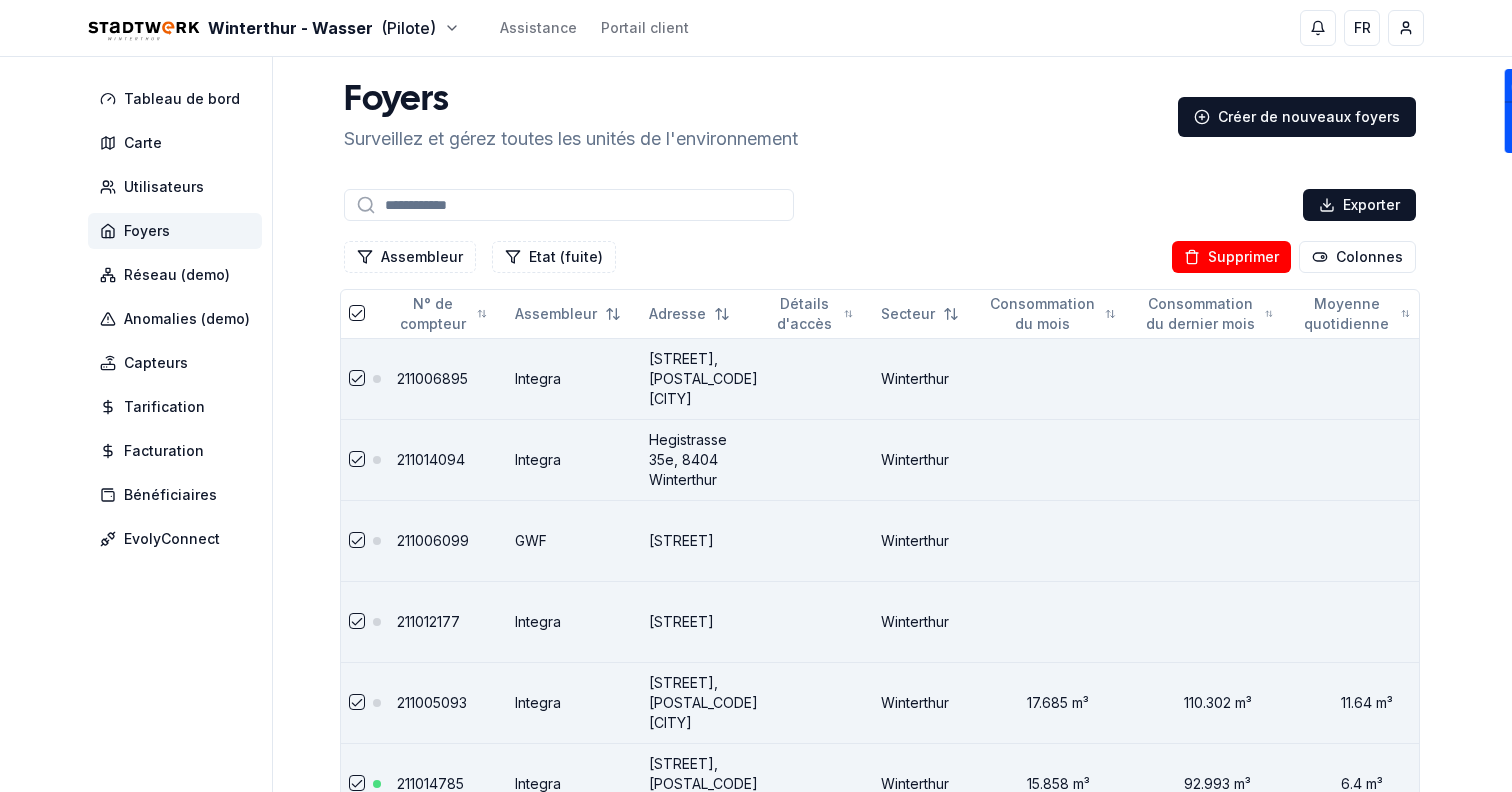 click on "Exporter" at bounding box center (880, 205) 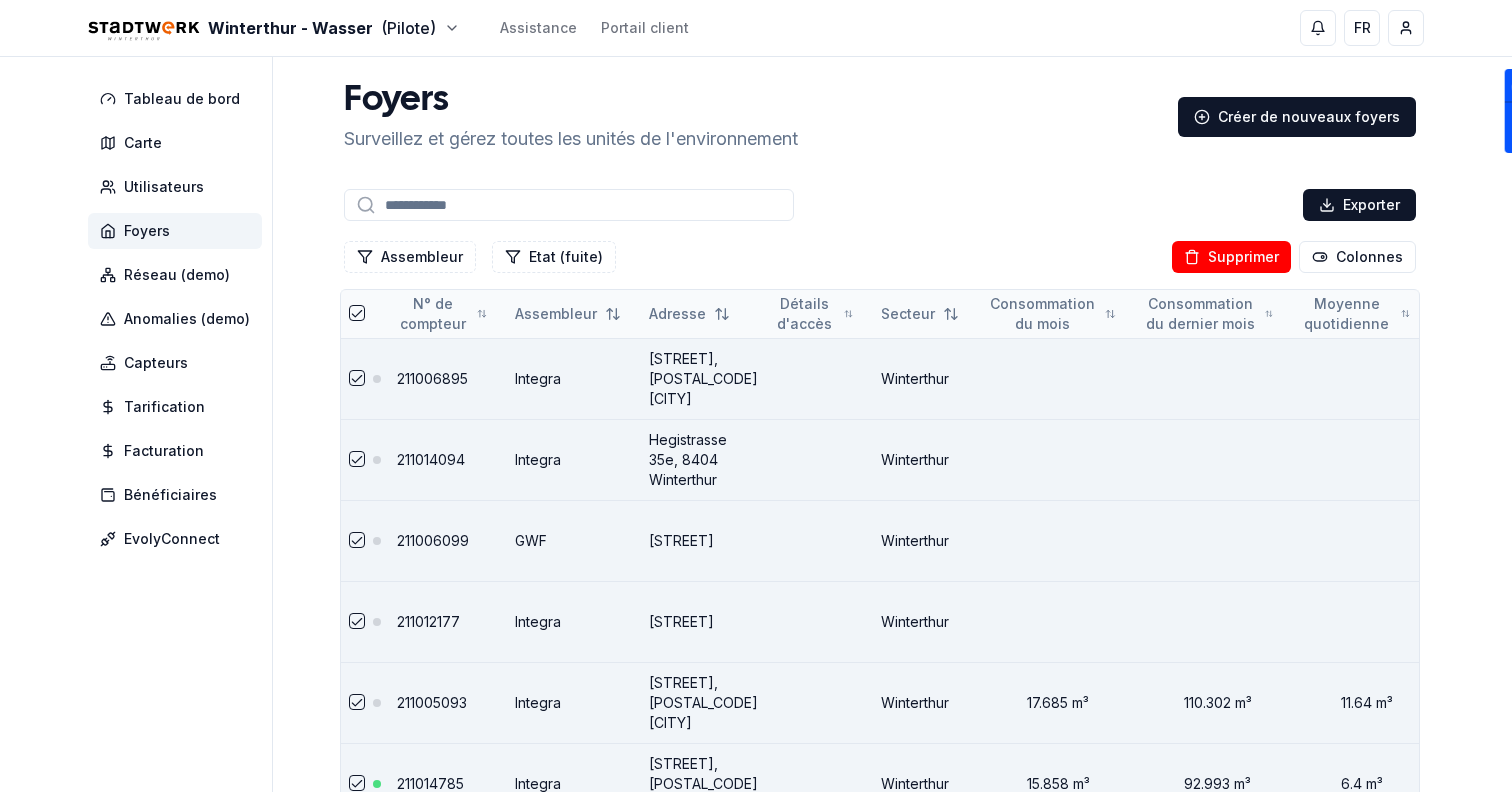 click at bounding box center (357, 313) 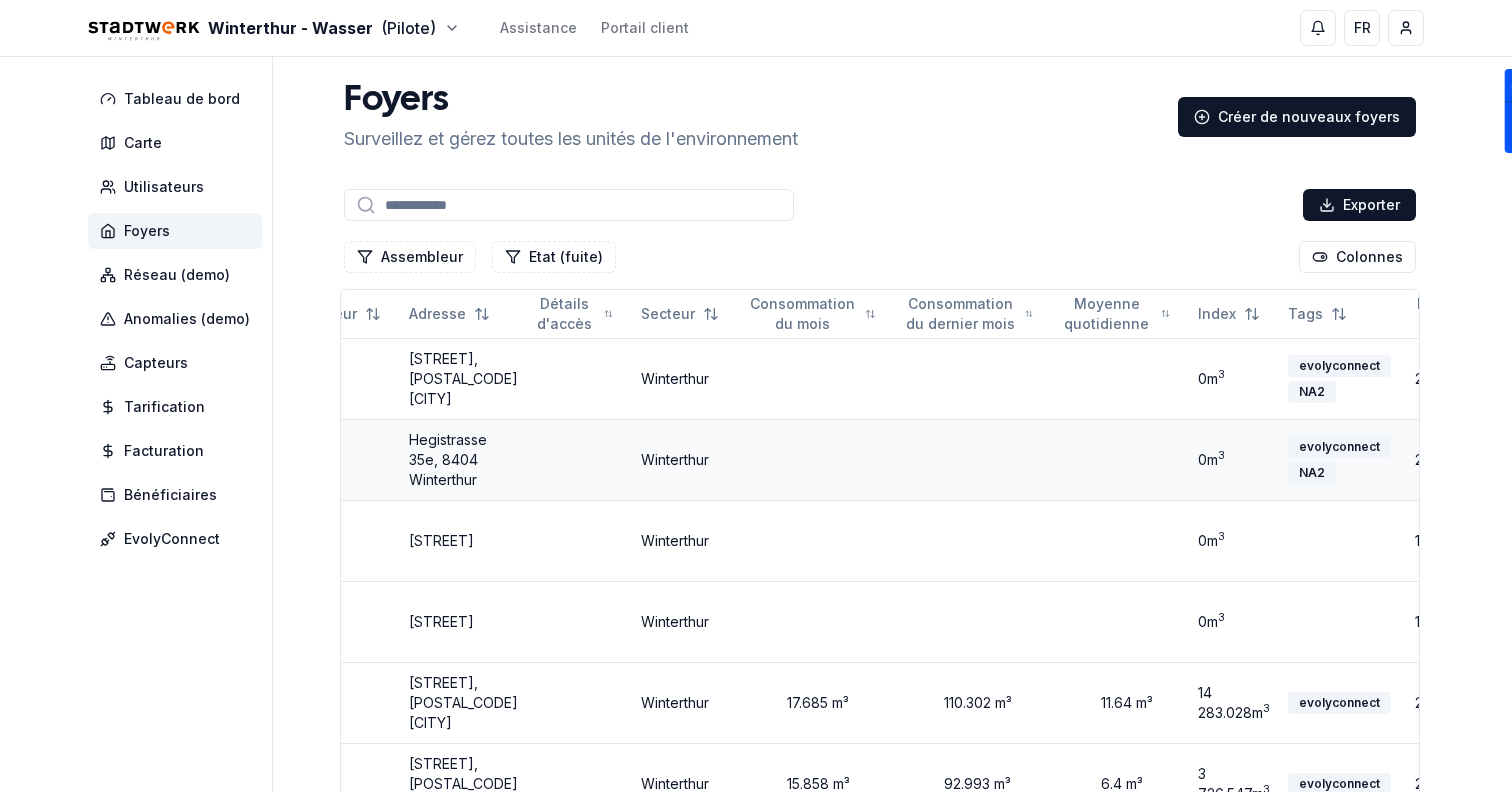 scroll, scrollTop: 0, scrollLeft: 312, axis: horizontal 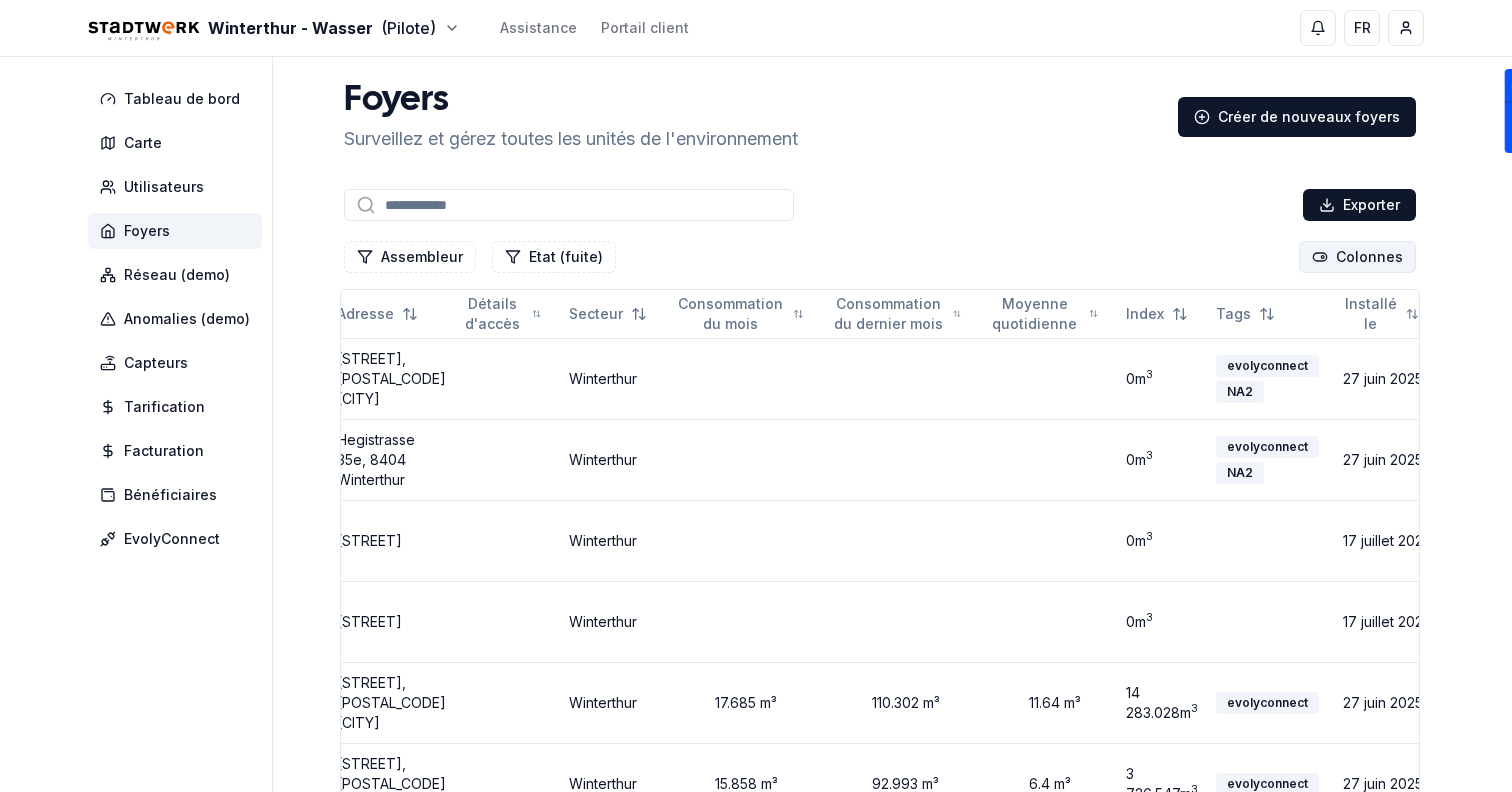 click on "Wasser (Pilote) Assistance Portail client FR Sami Tableau de bord Carte Utilisateurs Foyers Réseau (demo) Anomalies (demo) Capteurs Tarification Facturation Bénéficiaires EvolyConnect Foyers Surveillez et gérez toutes les unités de l'environnement Créer de nouveaux foyers Exporter Assembleur Etat (fuite) Colonnes N° de compteur Assembleur Adresse Détails d'accès Secteur Consommation du mois Consommation du dernier mois Moyenne quotidienne Index Tags Installé le Dernièr envoi DevEUI 211006895 Integra Roggenweg 22, 8405 [CITY] [CITY] 0  m 3 evolyconnect NA2 27 juin 2025 il y a 56 ans 434277 show Éditer 211014094 Integra Hegistrasse 35e, 8404 [CITY] [CITY] 0  m 3 evolyconnect NA2 27 juin 2025 il y a 56 ans 46B879 show Éditer 211006099 GWF Obergasse 32 [CITY] 0  m 3 17 juillet 2025 il y a 56 ans 46B5E4 show Éditer 211012177 Integra Obergasse 29 [CITY] 0  m 3 17 juillet 2025 il y a 56 ans 46B0D8 show Éditer 211005093 Integra Weizackerstrasse 25, 8405 [CITY] 0  m 3 27 juin 2025 il y a 2 jours  m" at bounding box center [756, 661] 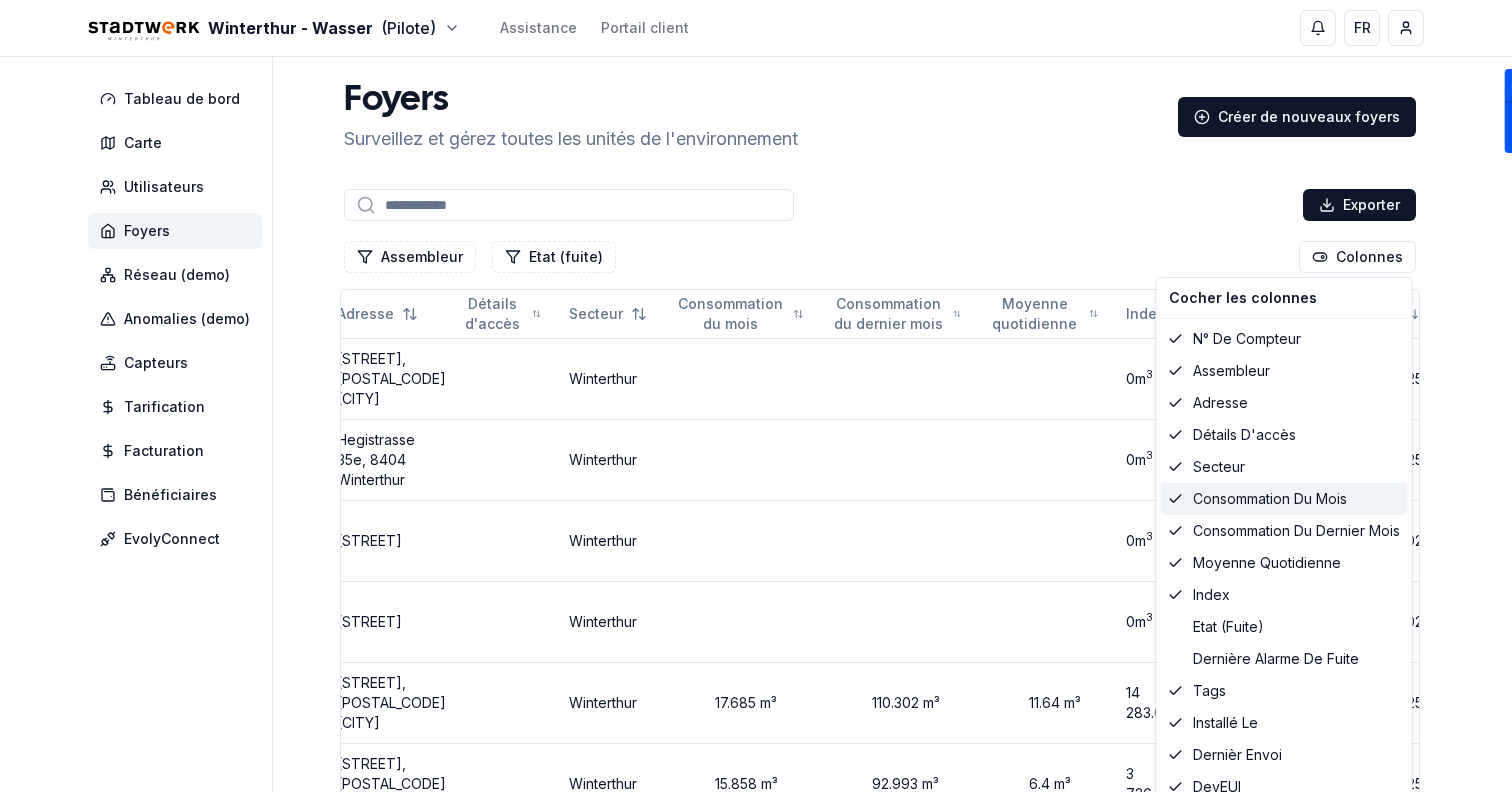 click on "Consommation du mois" at bounding box center (1284, 499) 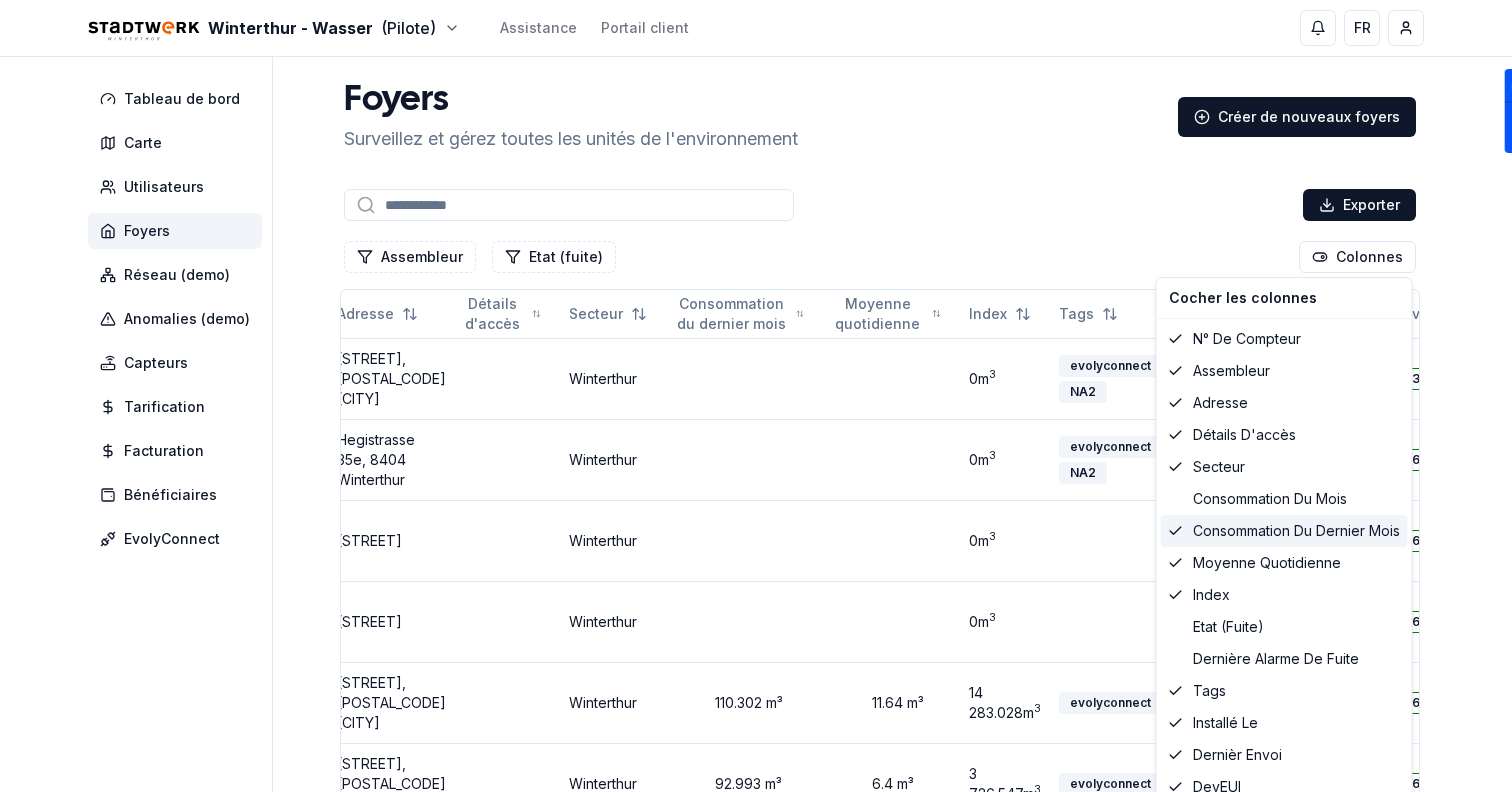 click on "Consommation du dernier mois" at bounding box center (1284, 531) 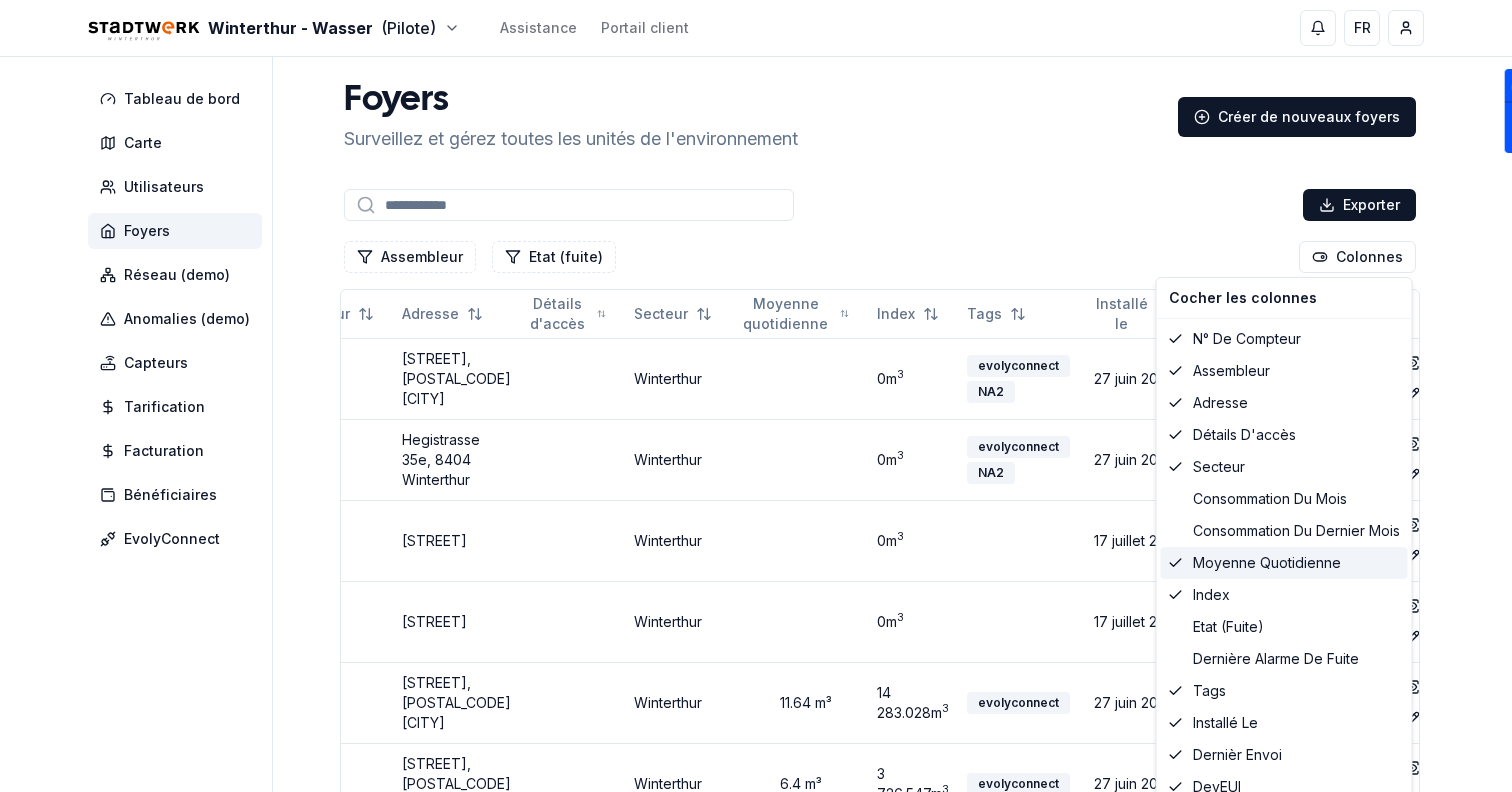 click on "Moyenne quotidienne" at bounding box center [1284, 563] 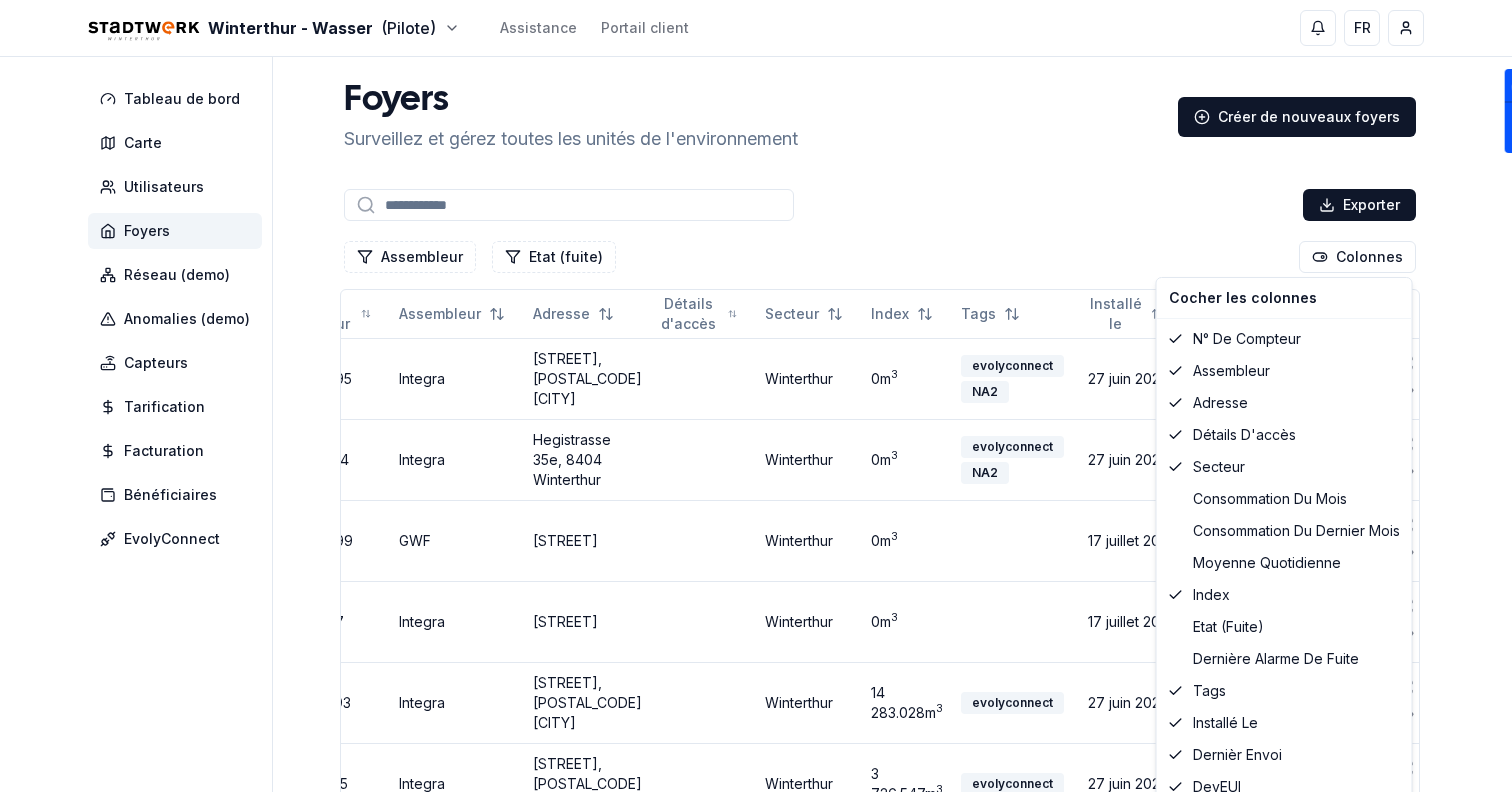 click on "Wasser (Pilote) Assistance Portail client FR Sami Tableau de bord Carte Utilisateurs Foyers Réseau (demo) Anomalies (demo) Capteurs Tarification Facturation Bénéficiaires EvolyConnect Foyers Surveillez et gérez toutes les unités de l'environnement Créer de nouveaux foyers Exporter Assembleur Etat (fuite) Colonnes N° de compteur Assembleur Adresse Détails d'accès Secteur Consommation du mois Consommation du dernier mois Moyenne quotidienne Index Tags Installé le Dernièr envoi DevEUI 211006895 Integra Roggenweg 22, 8405 [CITY] [CITY] 0  m 3 evolyconnect NA2 27 juin 2025 il y a 56 ans 434277 show Éditer 211014094 Integra Hegistrasse 35e, 8404 [CITY] [CITY] 0  m 3 evolyconnect NA2 27 juin 2025 il y a 56 ans 46B879 show Éditer 211006099 GWF Obergasse 32 [CITY] 0  m 3 17 juillet 2025 il y a 56 ans 46B5E4 show Éditer 211012177 Integra Obergasse 29 [CITY] 0  m 3 17 juillet 2025 il y a 56 ans 46B0D8 show Éditer 211005093 Integra Weizackerstrasse 25, 8405 [CITY] 0  m 3 27 juin 2025 il y a 2 jours  m" at bounding box center (756, 661) 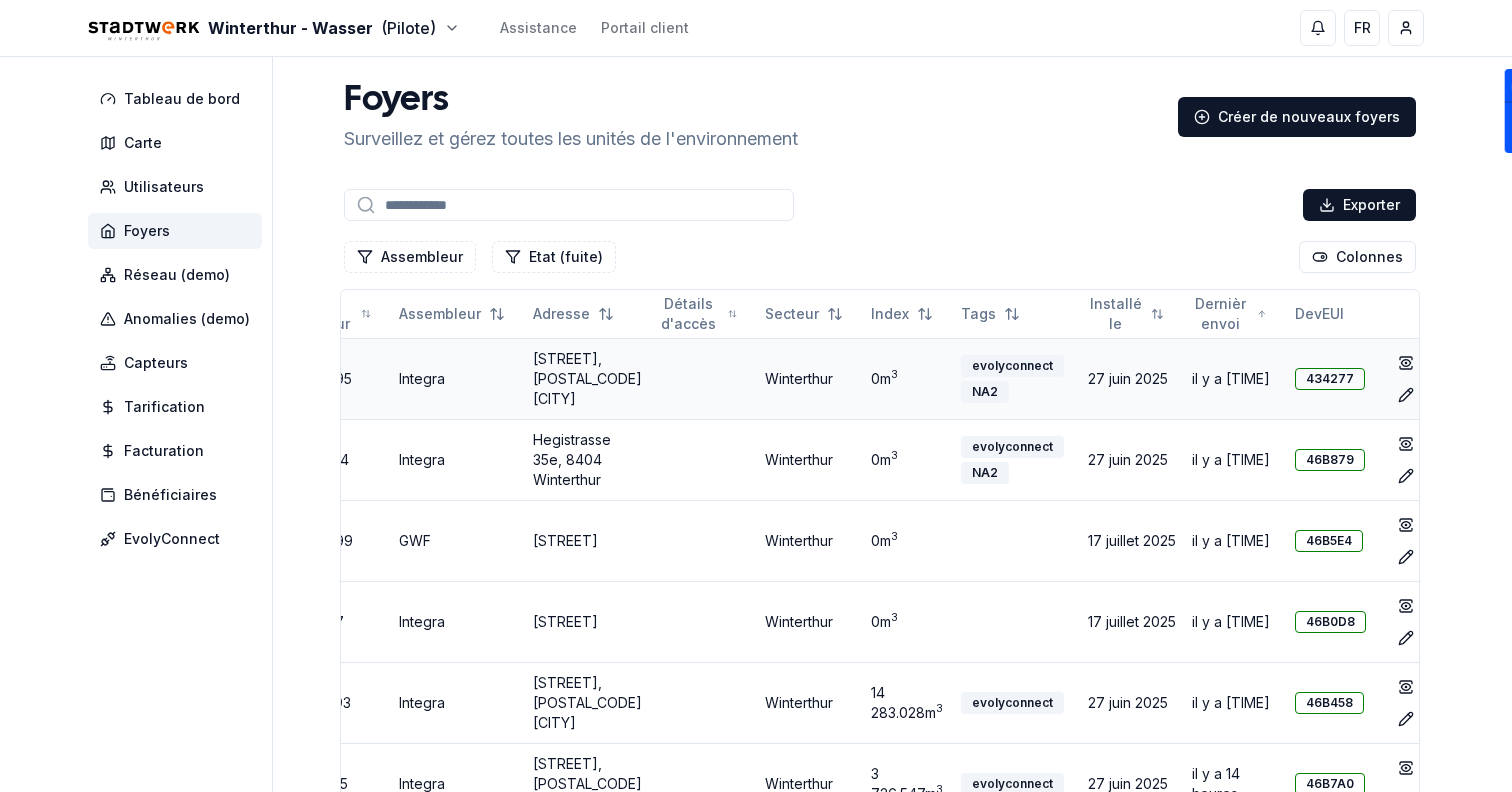 click on "434277" at bounding box center (1330, 379) 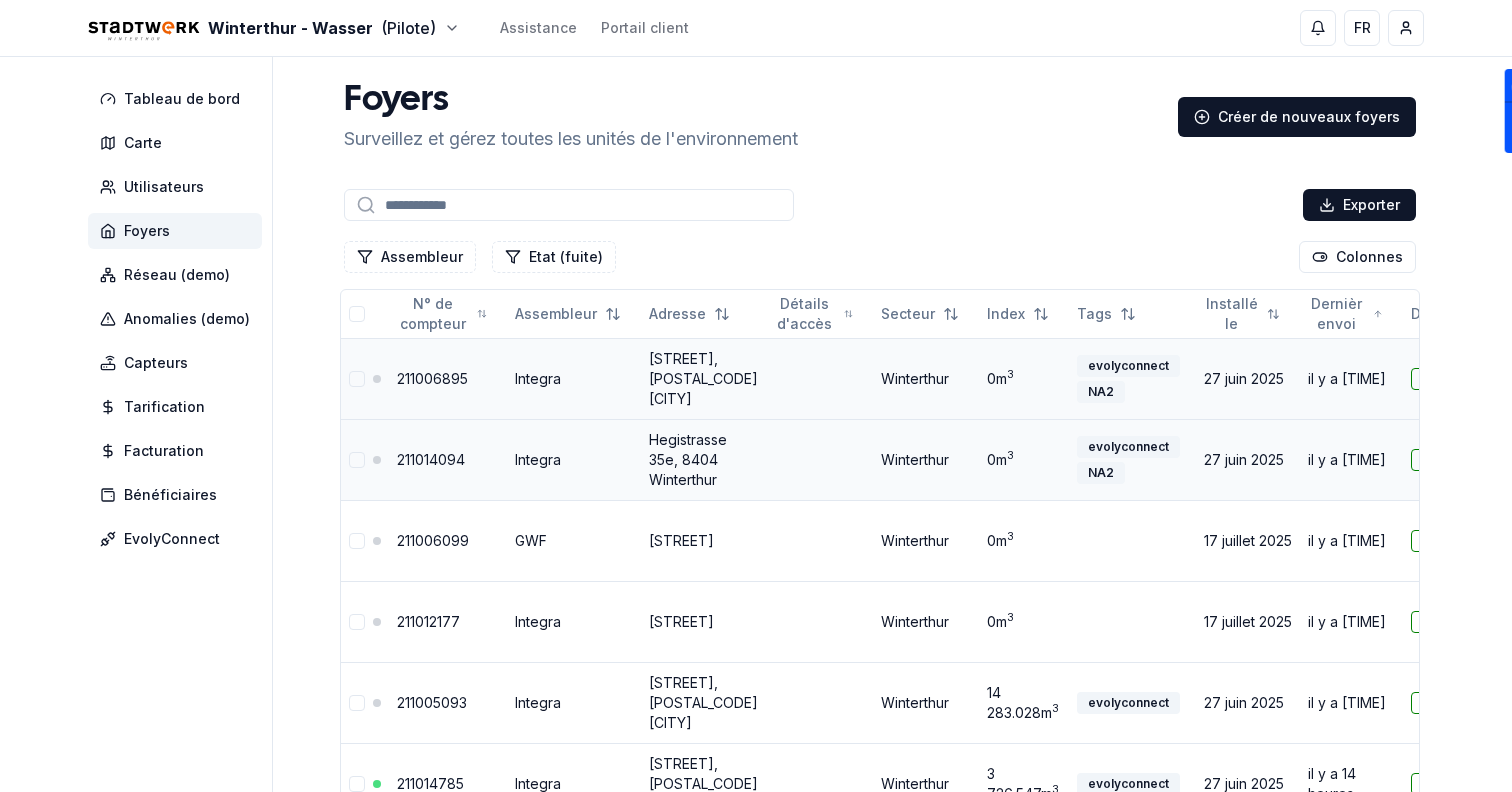 scroll, scrollTop: 0, scrollLeft: 116, axis: horizontal 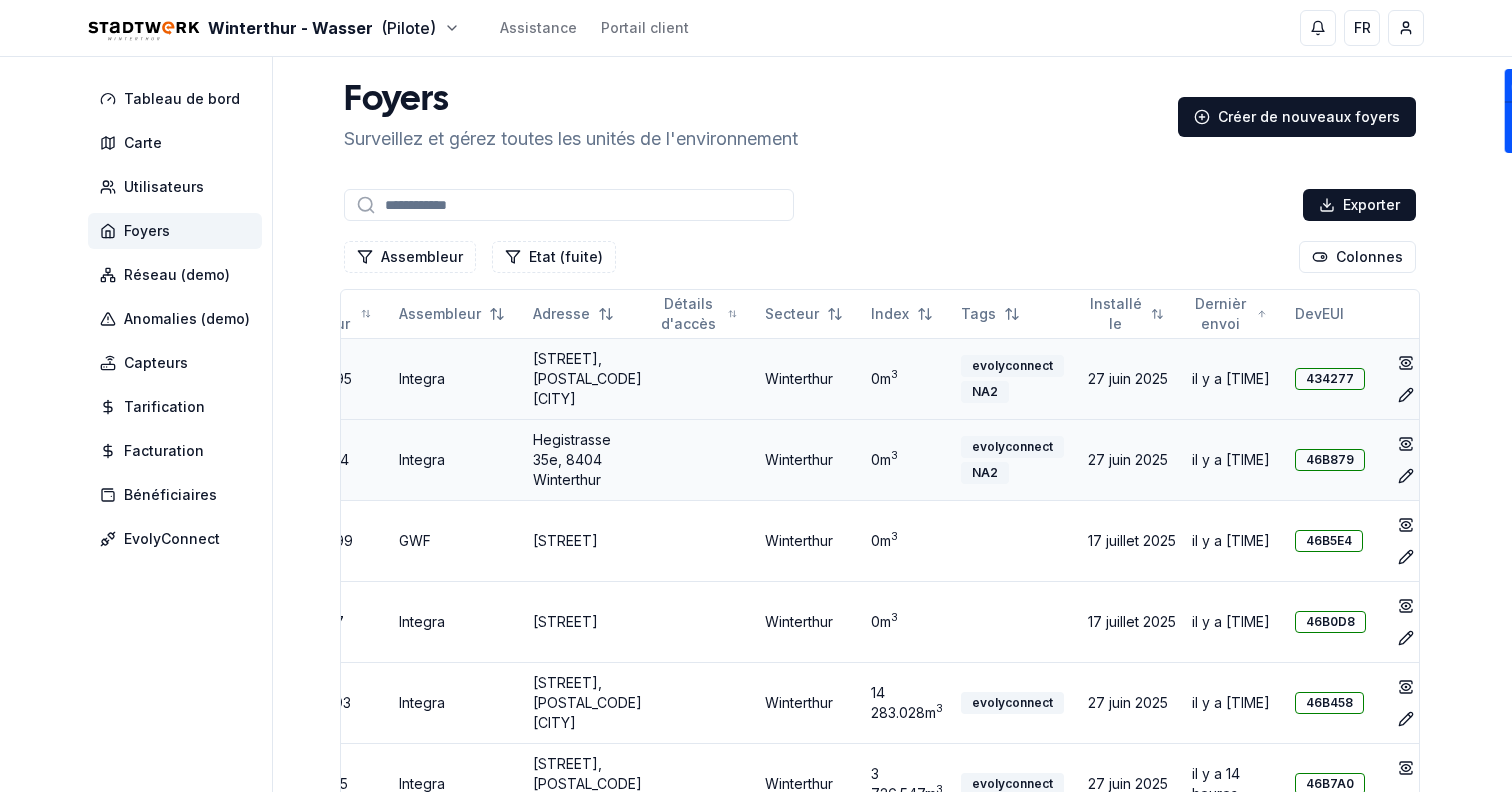click on "46B879" at bounding box center [1330, 460] 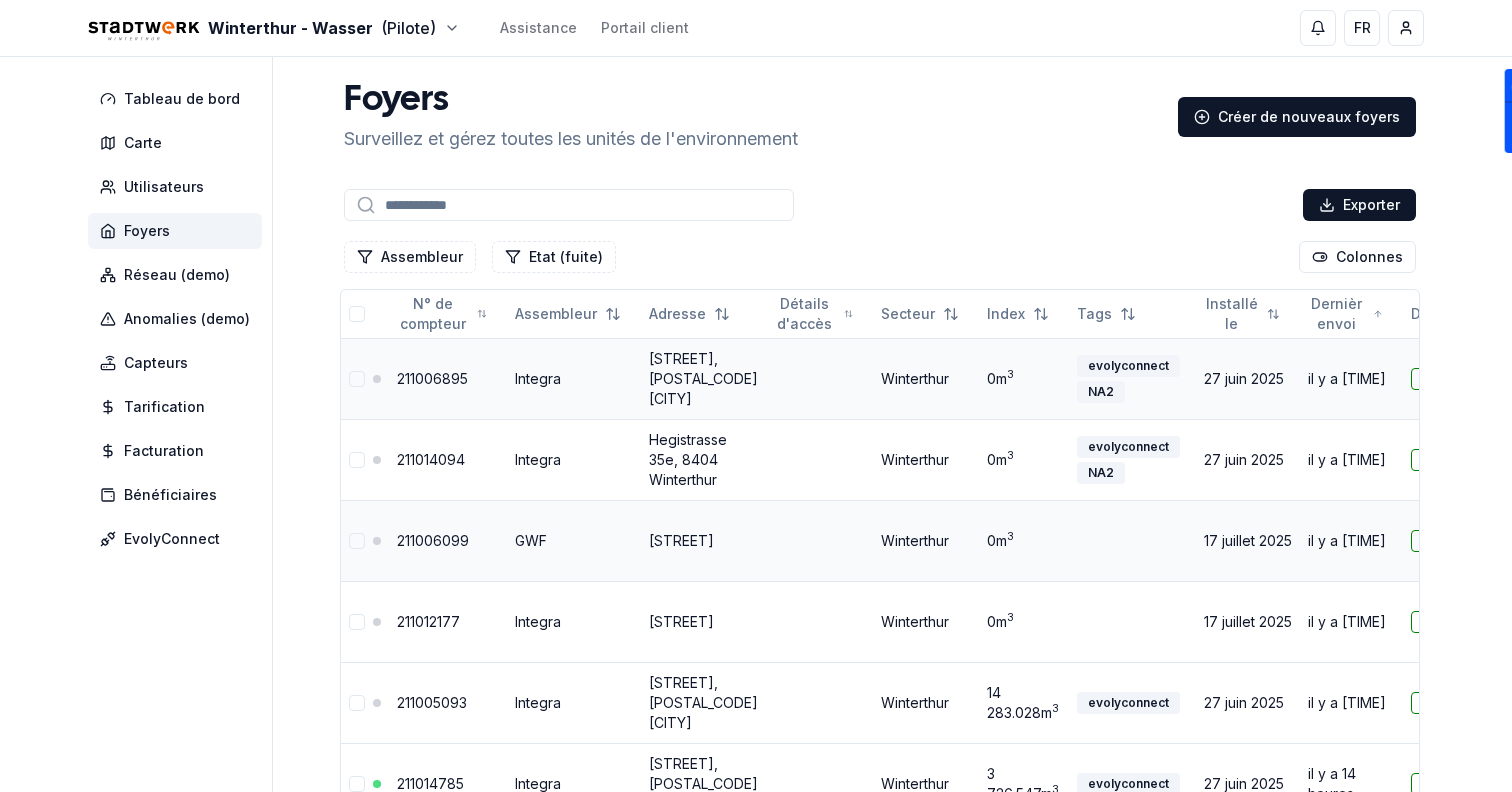scroll, scrollTop: 0, scrollLeft: 116, axis: horizontal 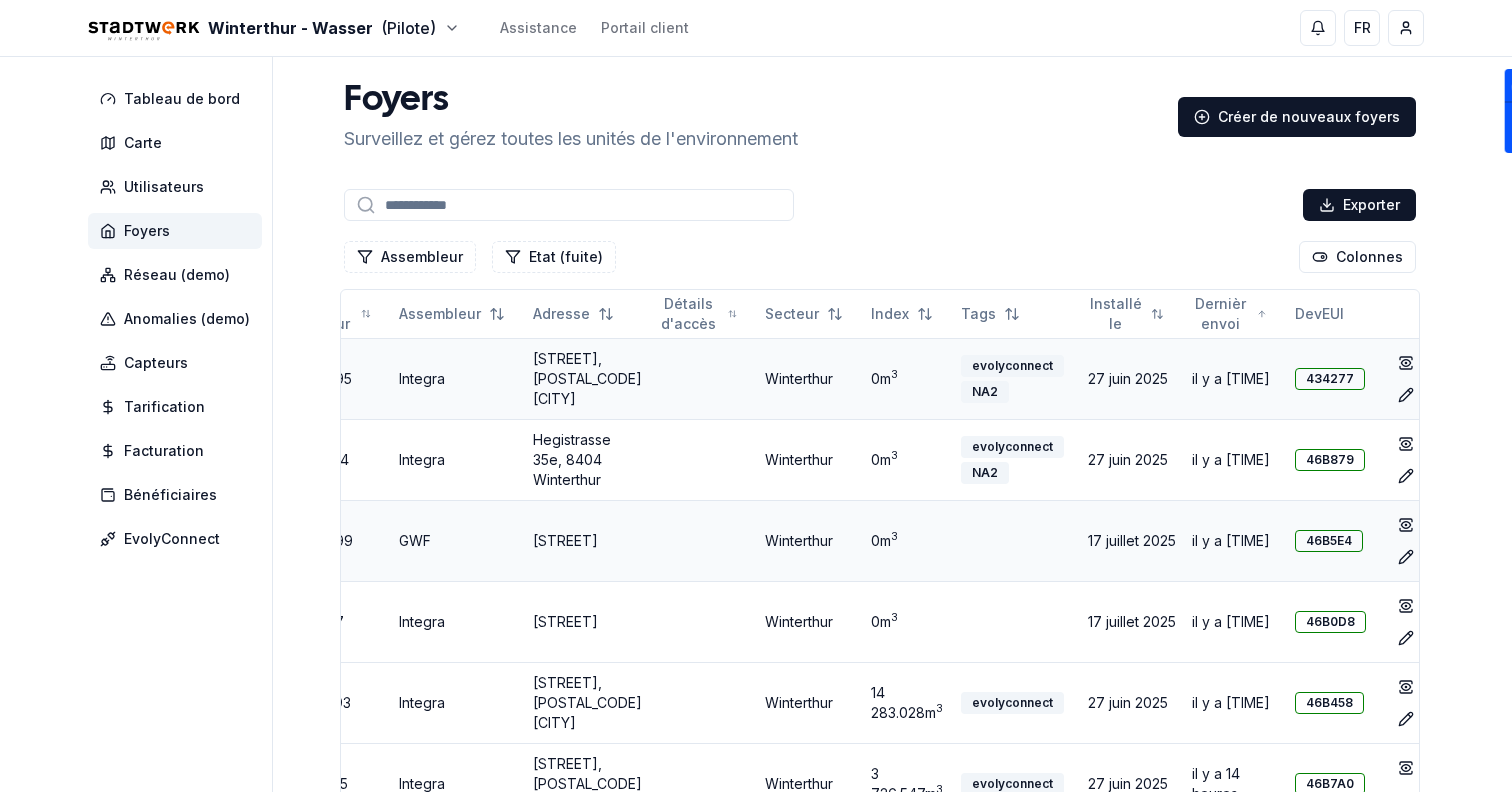 click on "46B5E4" at bounding box center [1329, 541] 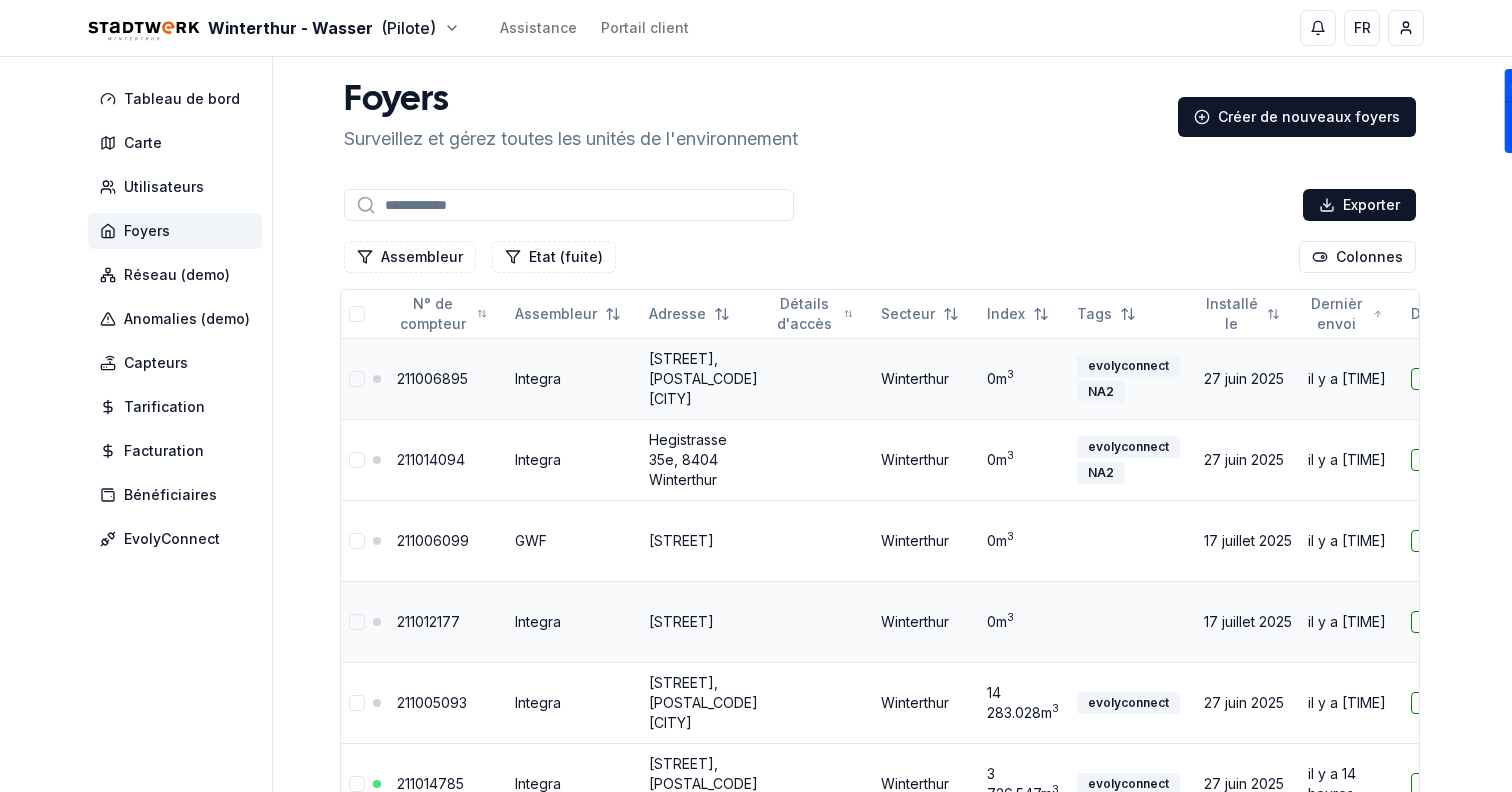 scroll, scrollTop: 0, scrollLeft: 116, axis: horizontal 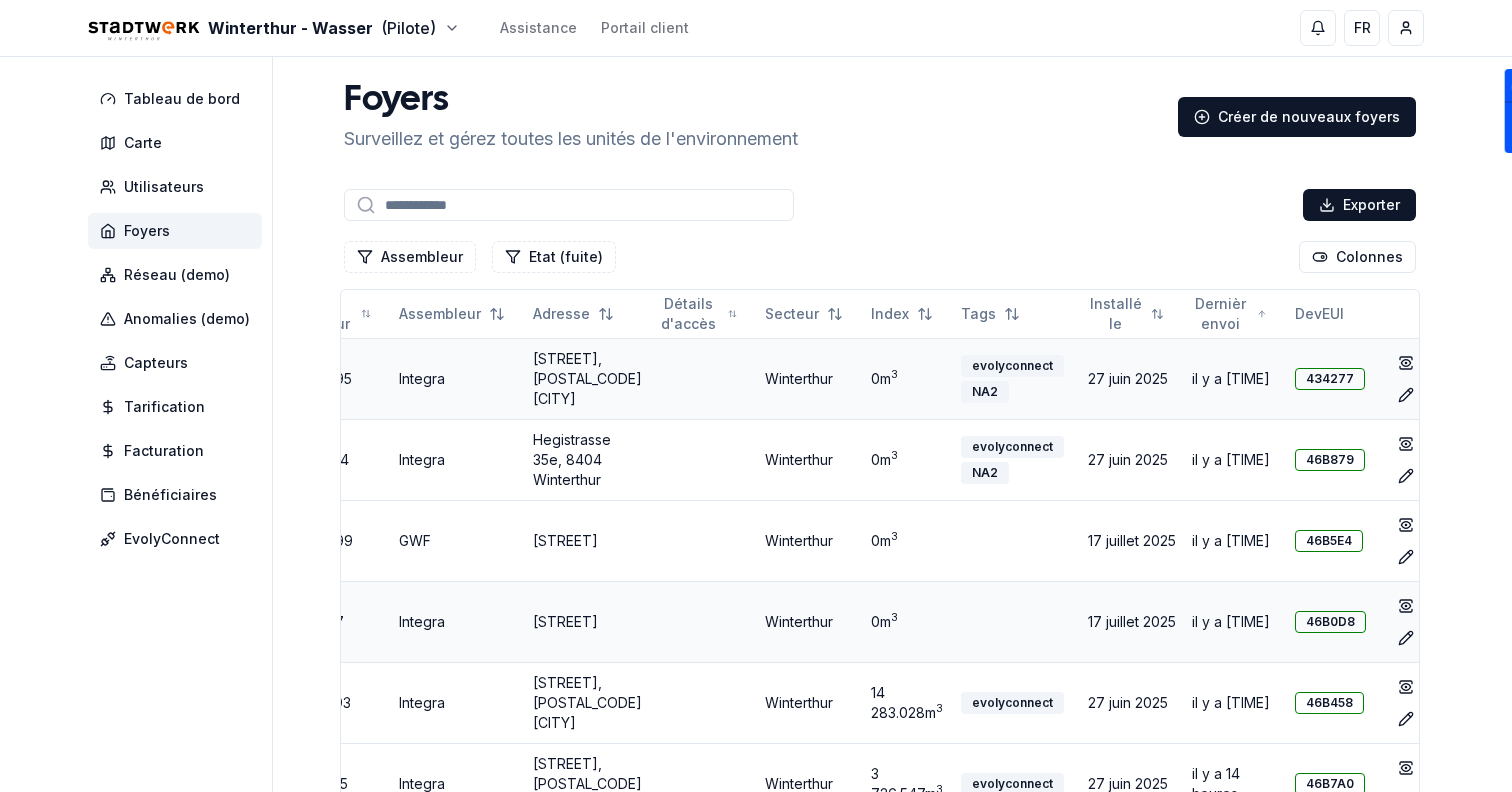 click on "46B0D8" at bounding box center [1330, 622] 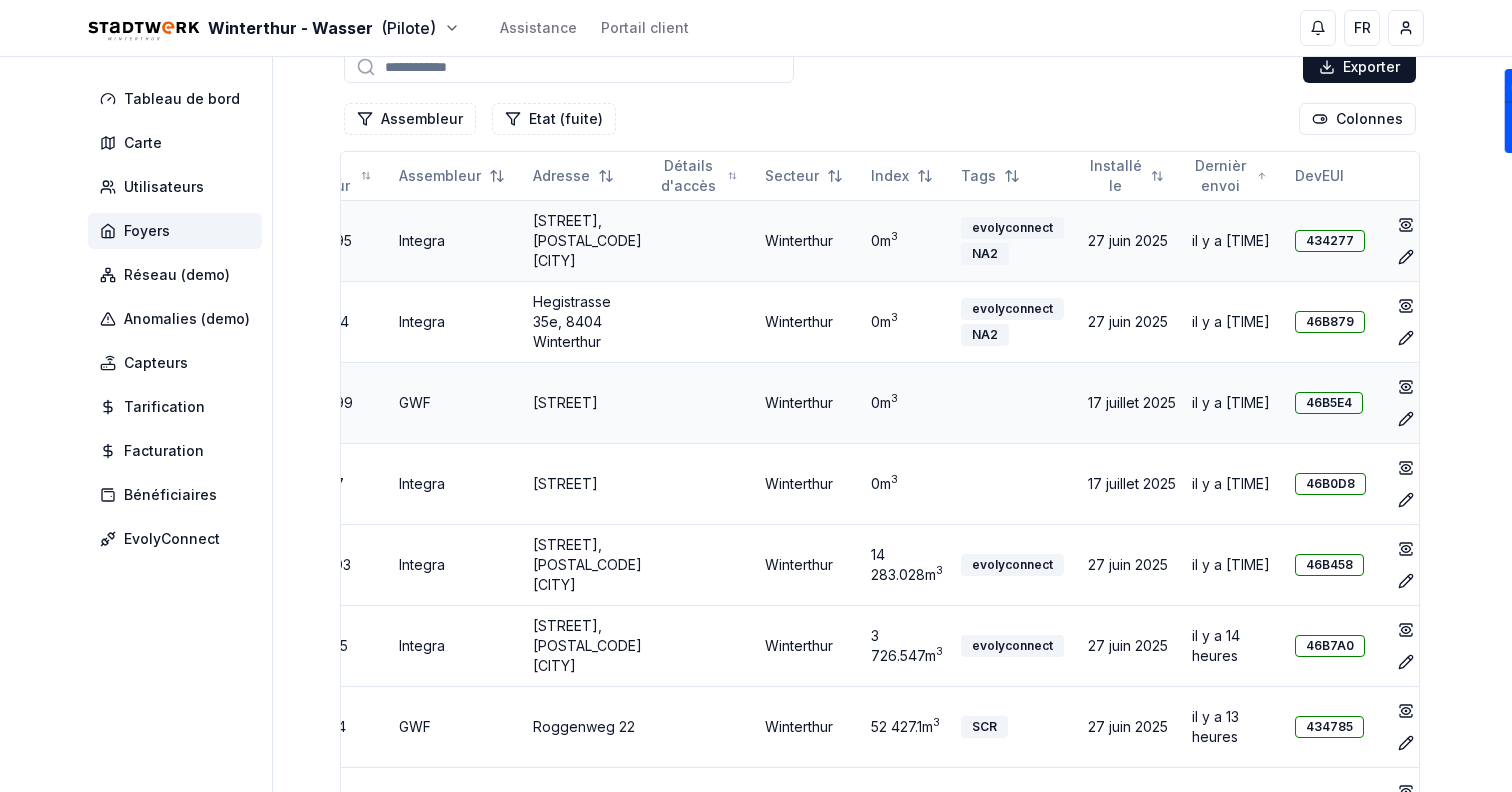 scroll, scrollTop: 150, scrollLeft: 0, axis: vertical 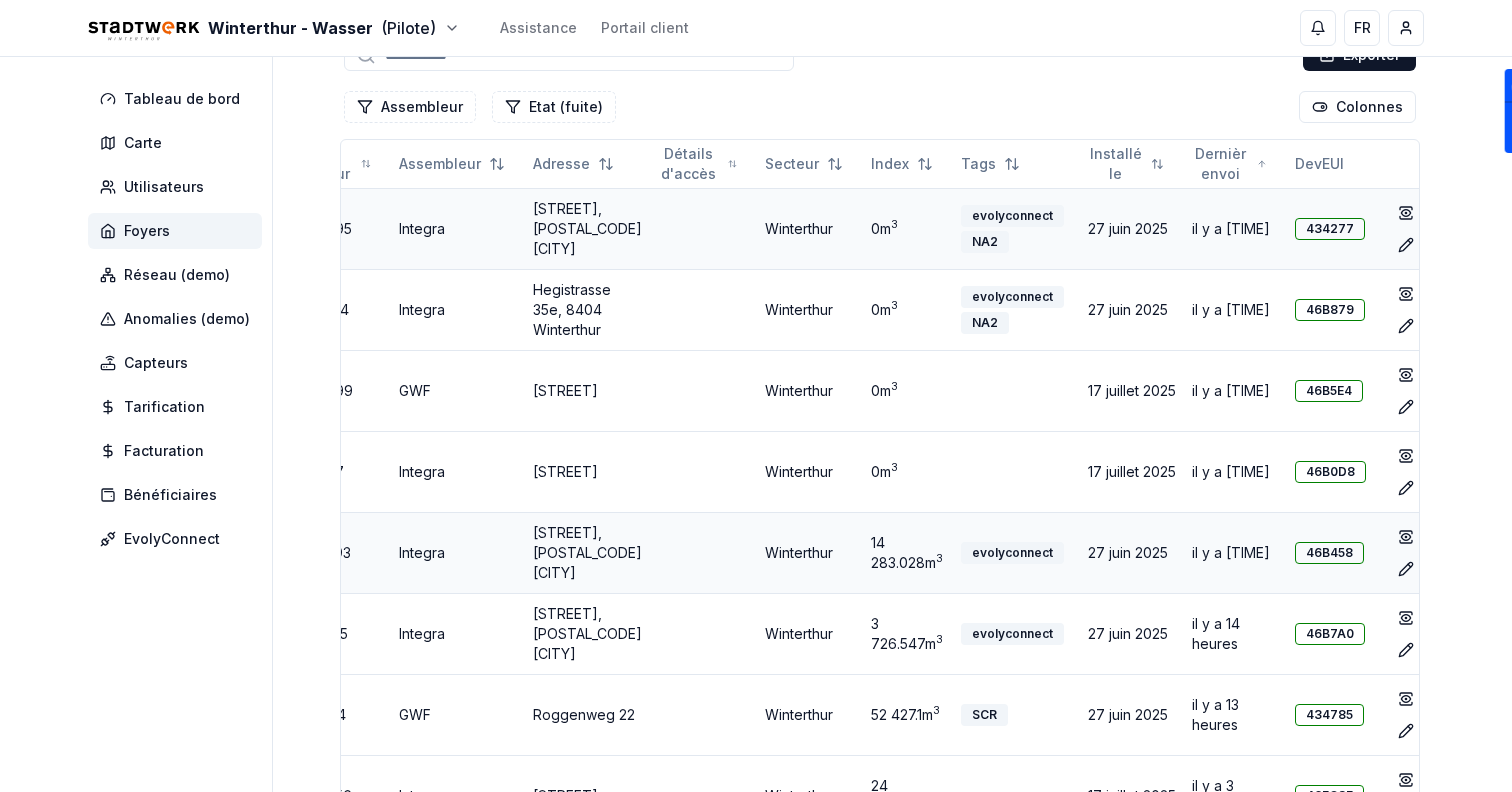 click on "46B458" at bounding box center (1329, 553) 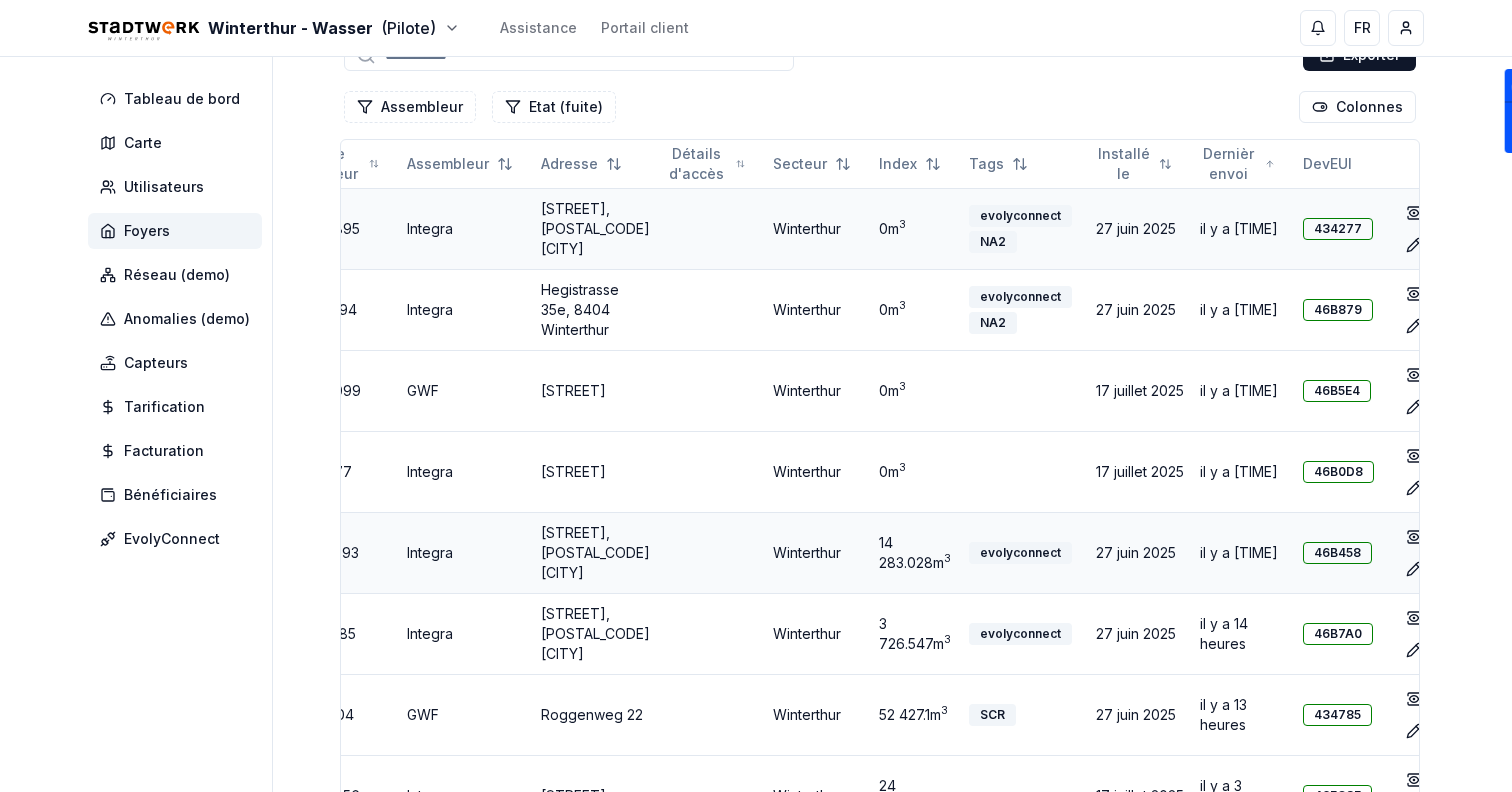 scroll, scrollTop: 0, scrollLeft: 116, axis: horizontal 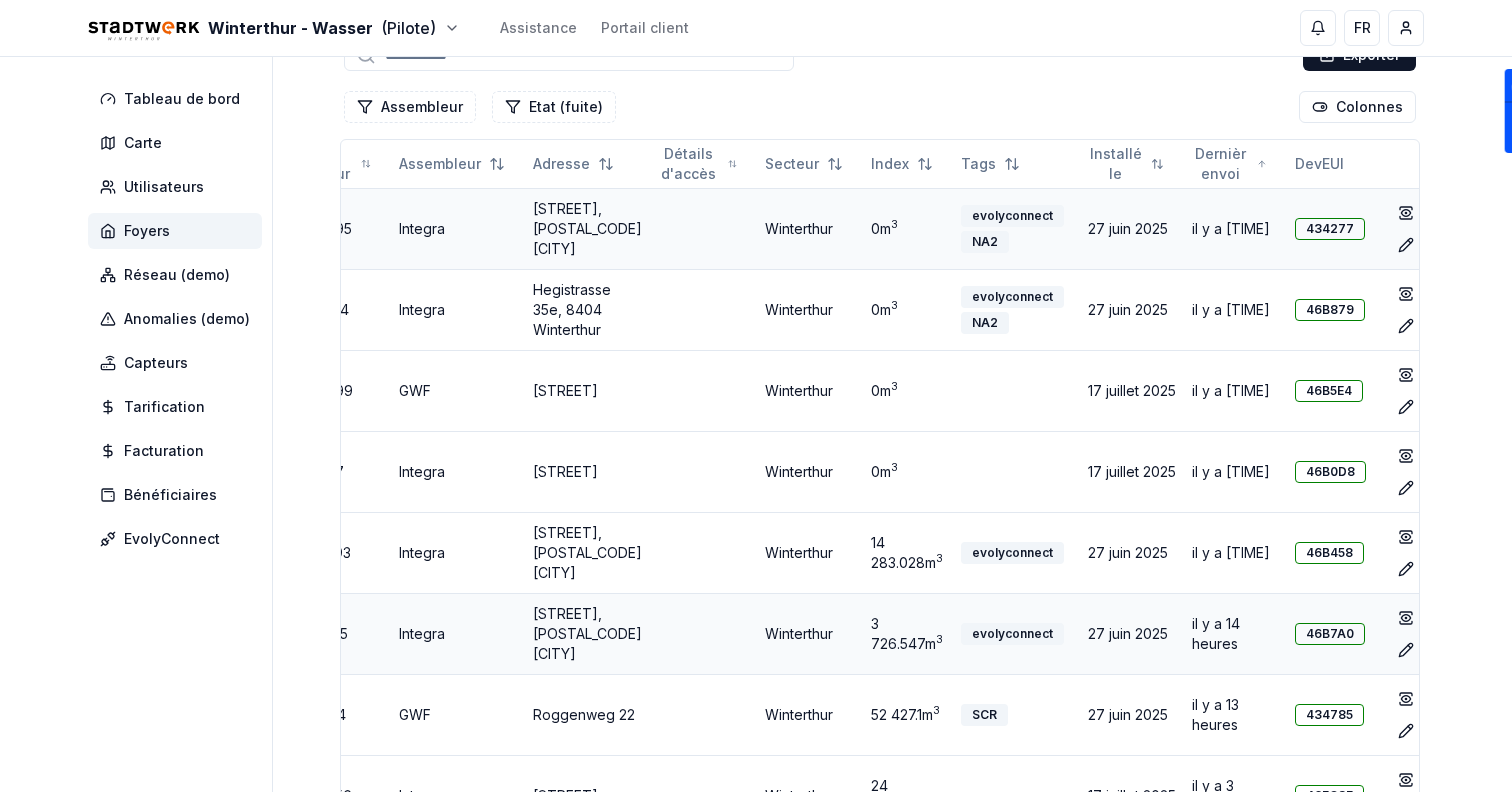 click on "46B7A0" at bounding box center [1330, 634] 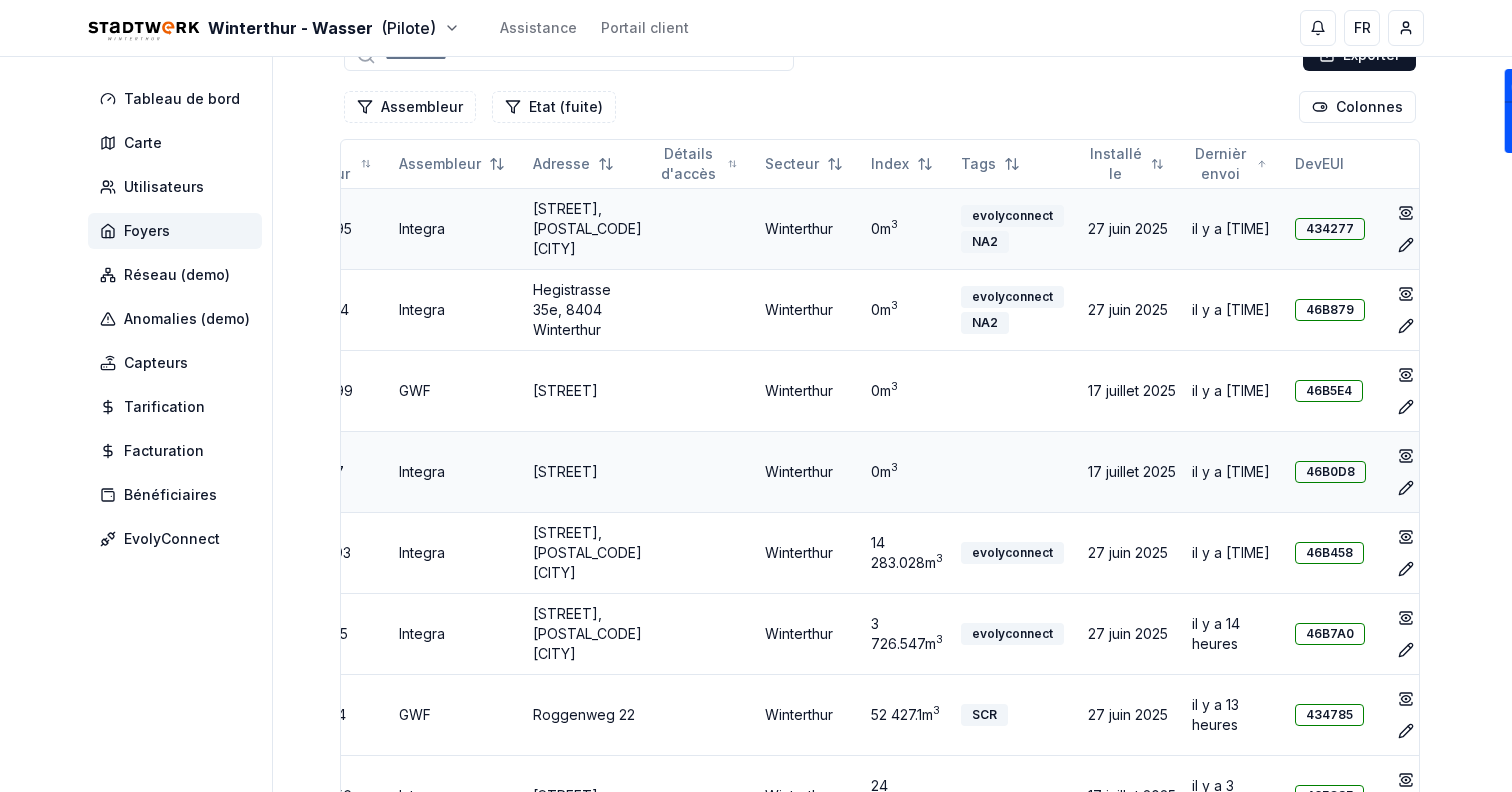 scroll, scrollTop: 0, scrollLeft: 0, axis: both 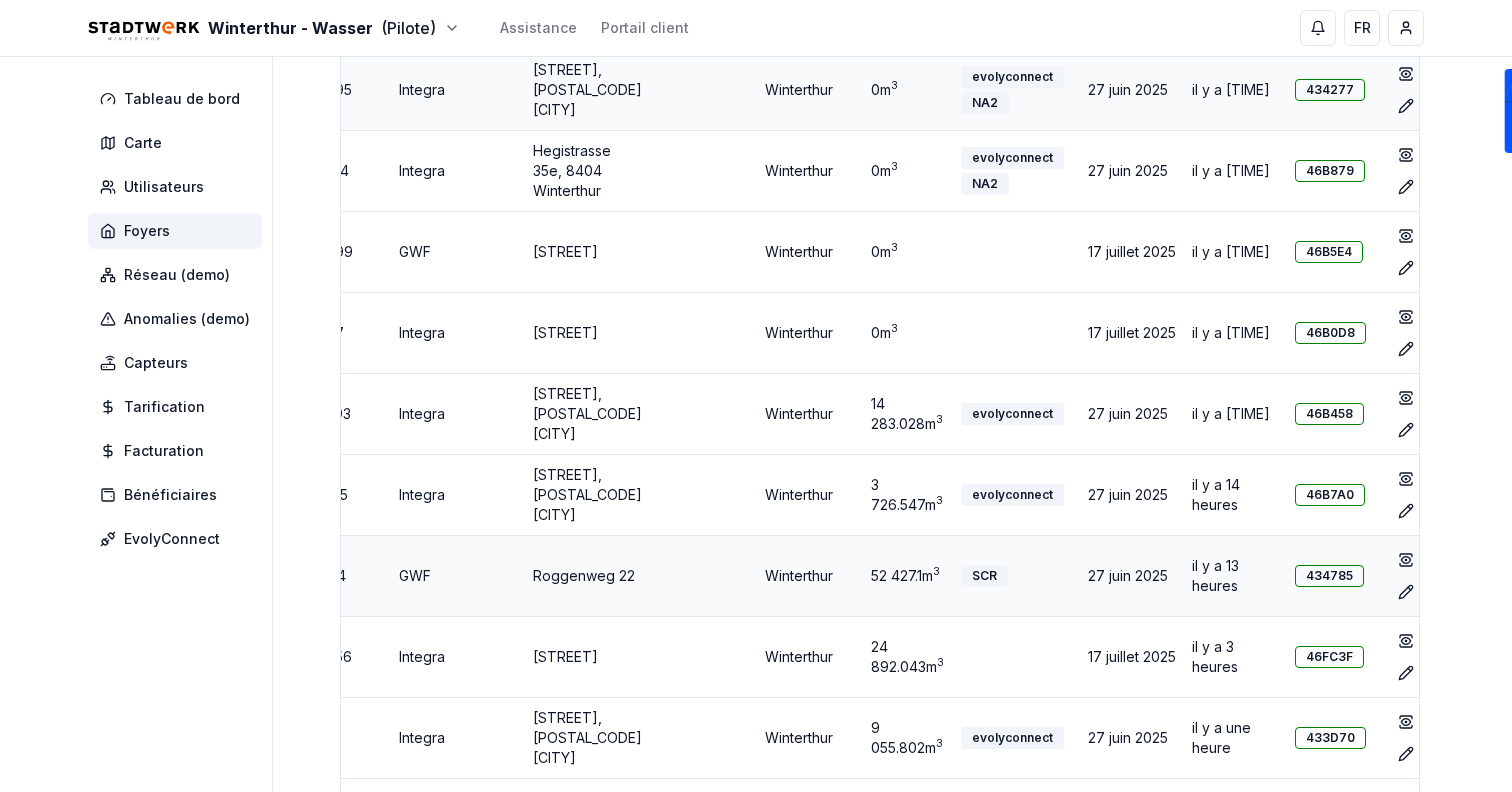 click on "434785" at bounding box center [1329, 576] 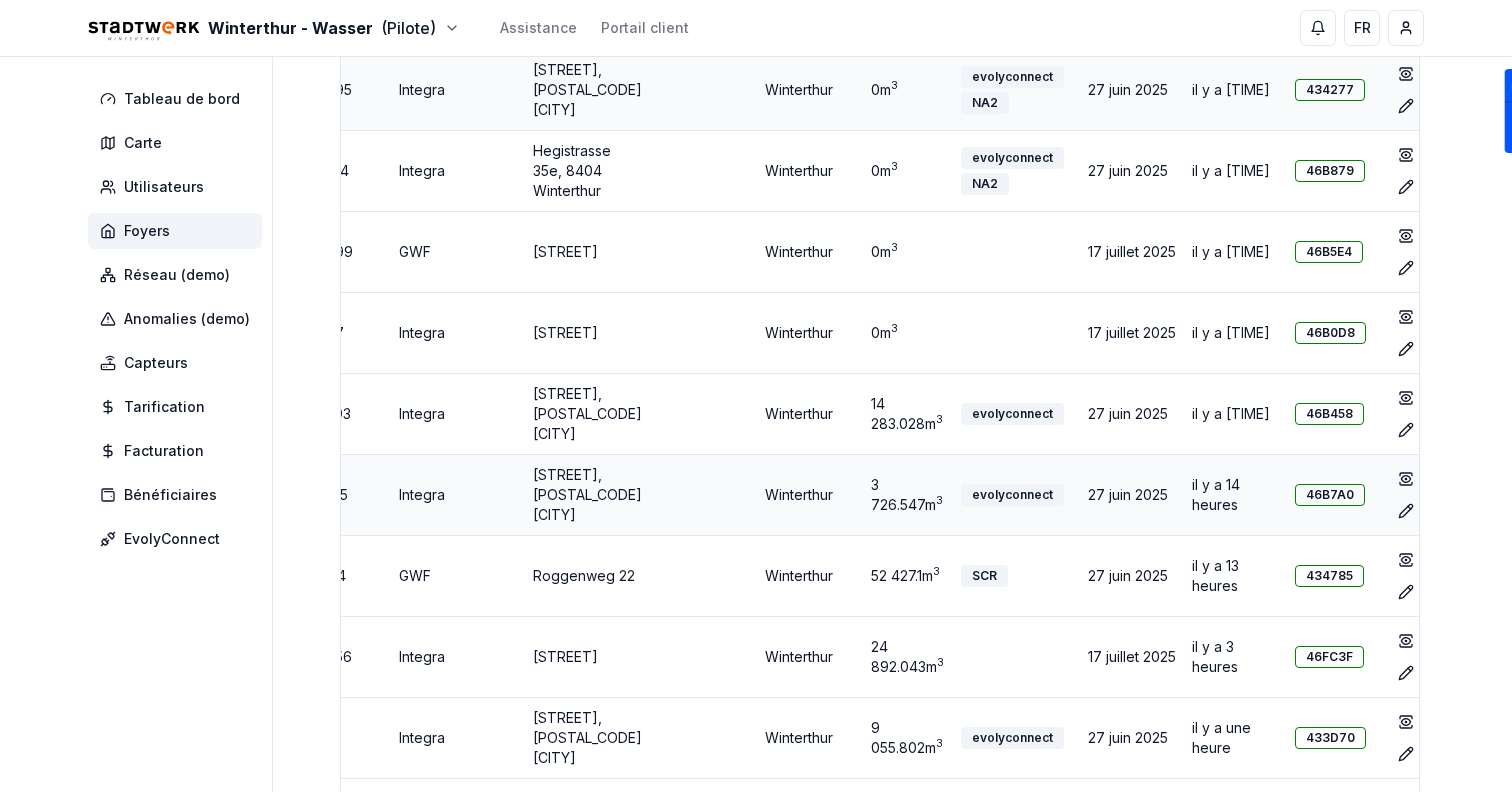 scroll, scrollTop: 0, scrollLeft: 0, axis: both 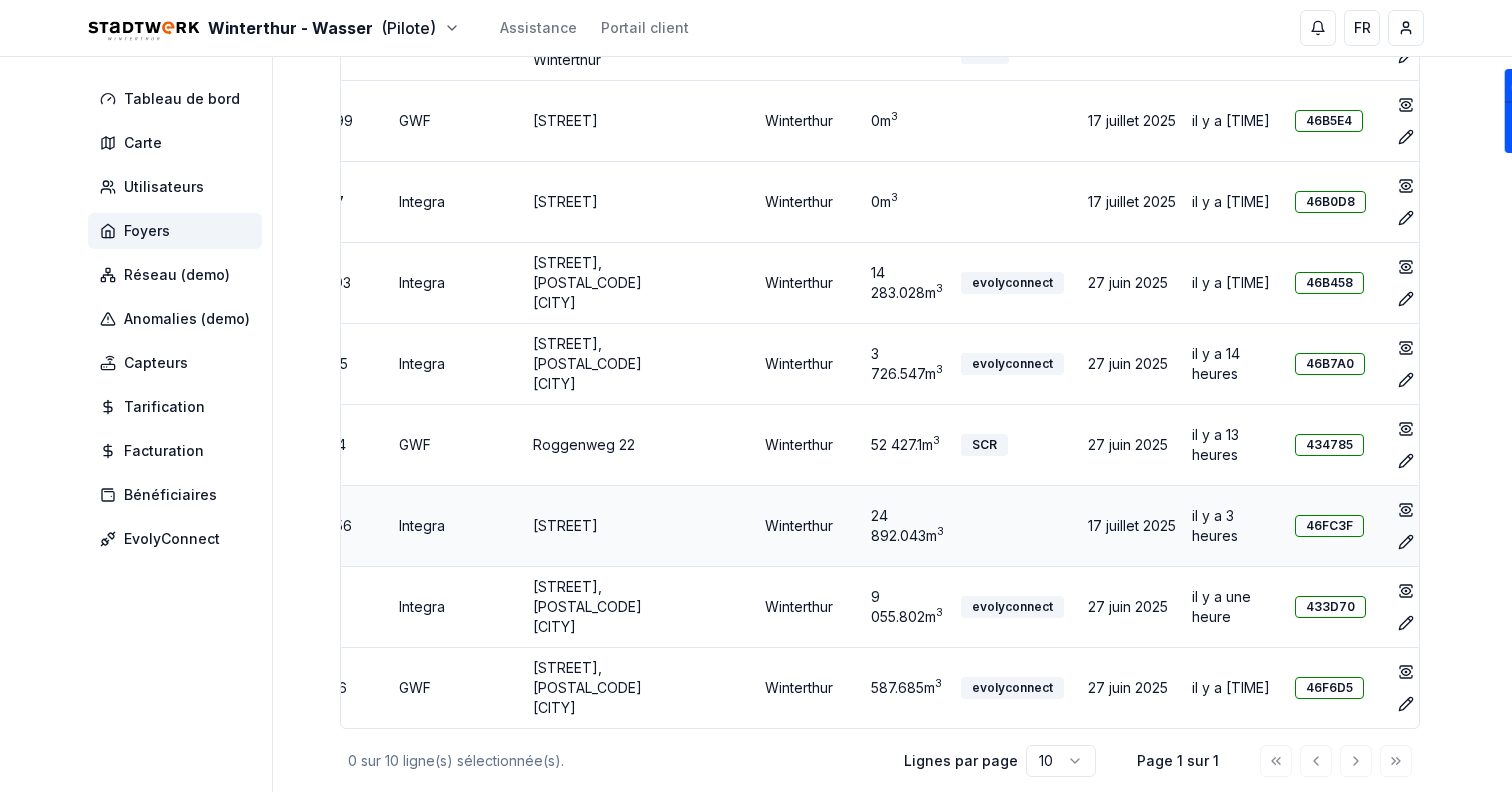 click on "46FC3F" at bounding box center (1329, 526) 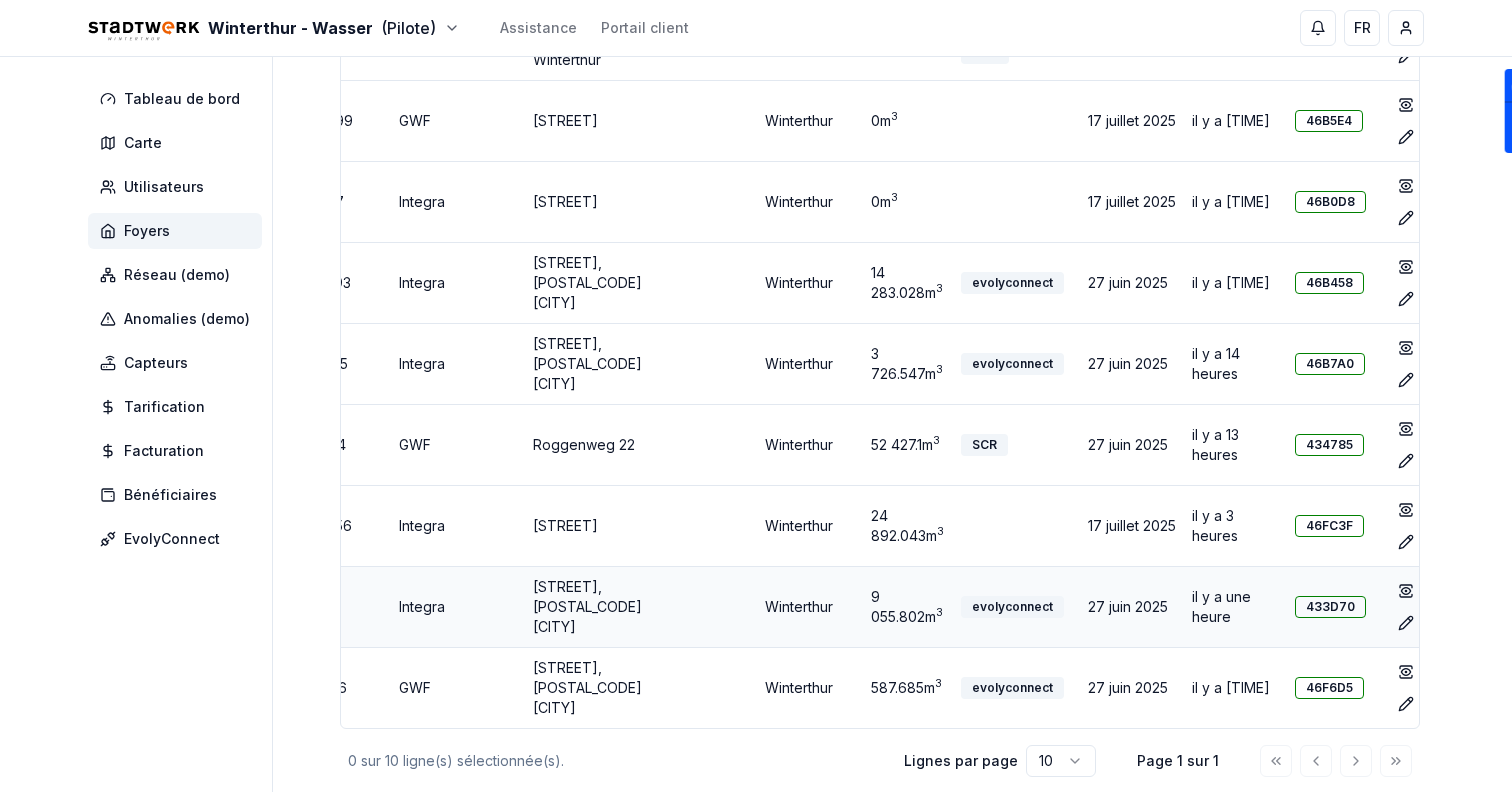 click on "433D70" at bounding box center (1330, 607) 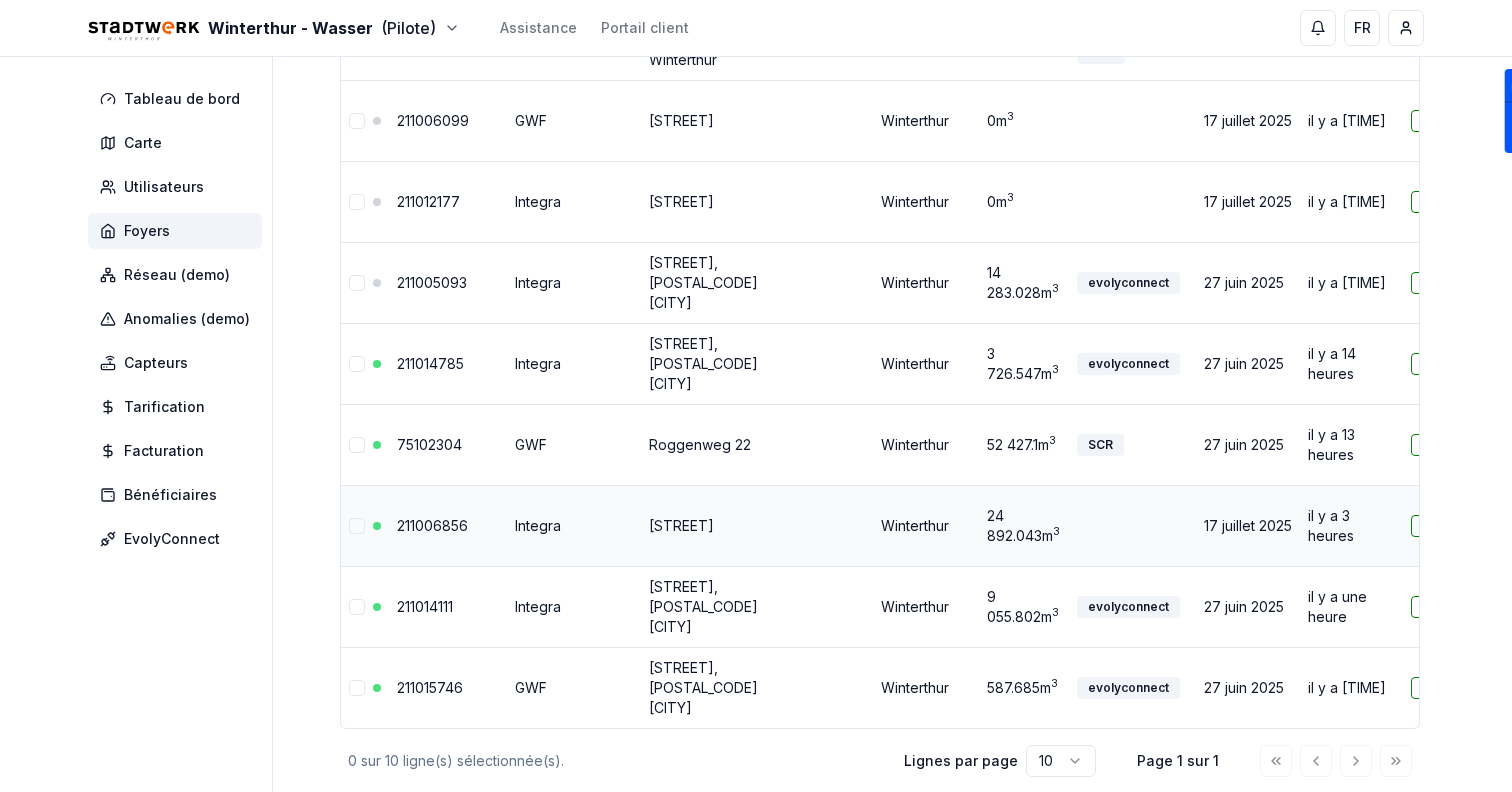 scroll, scrollTop: 0, scrollLeft: 116, axis: horizontal 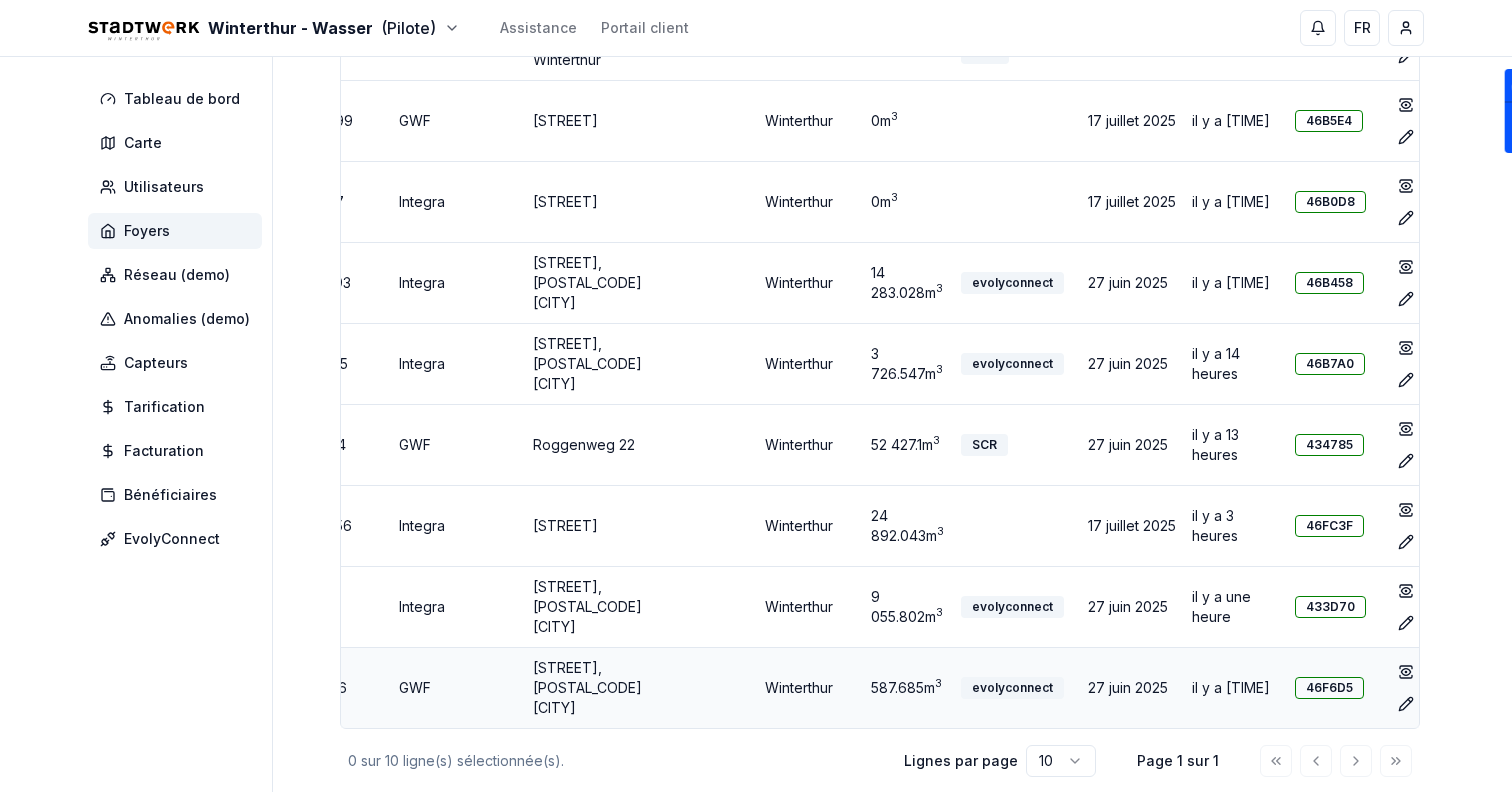 click on "46F6D5" at bounding box center [1329, 688] 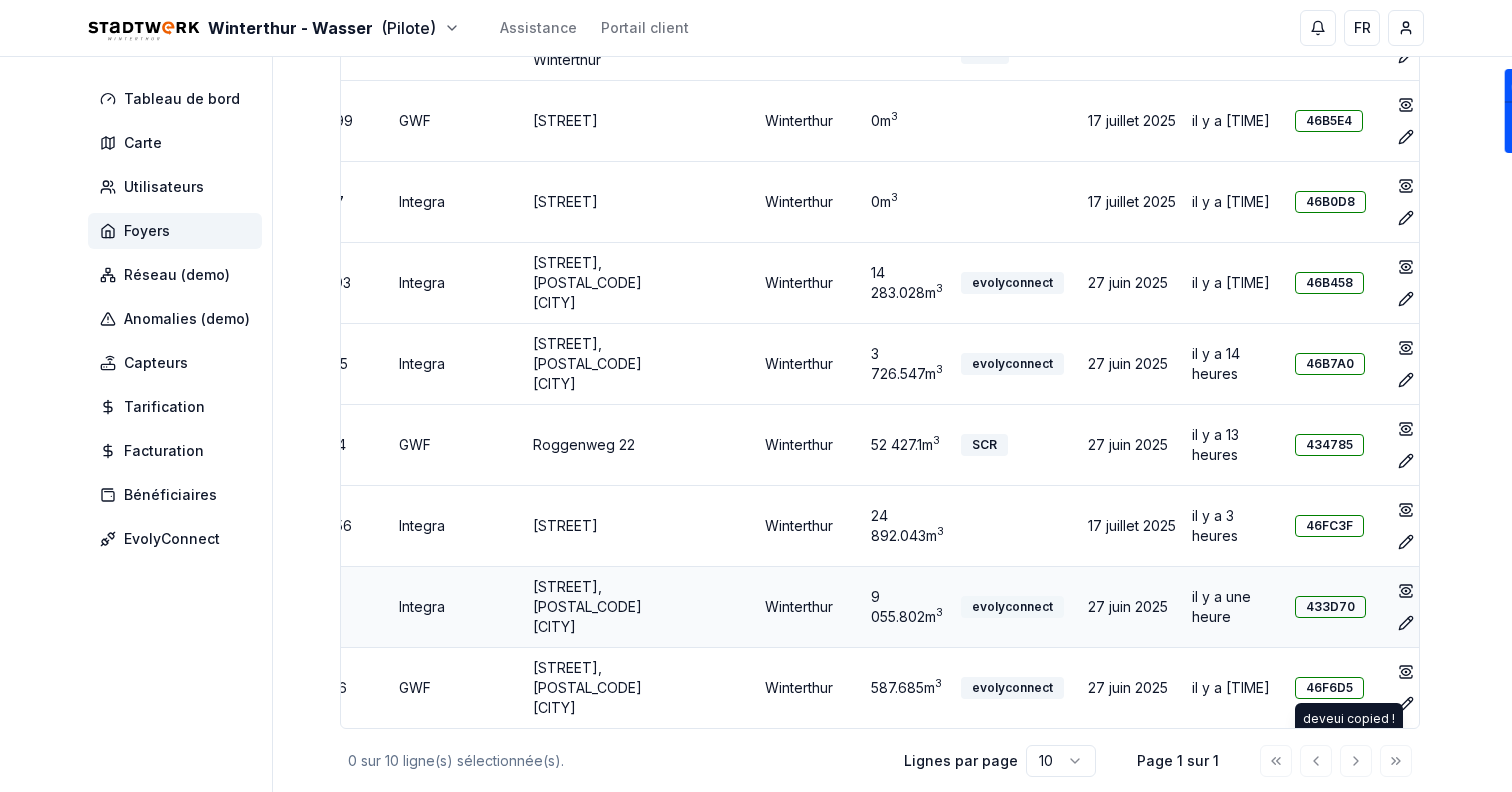scroll, scrollTop: 0, scrollLeft: 0, axis: both 